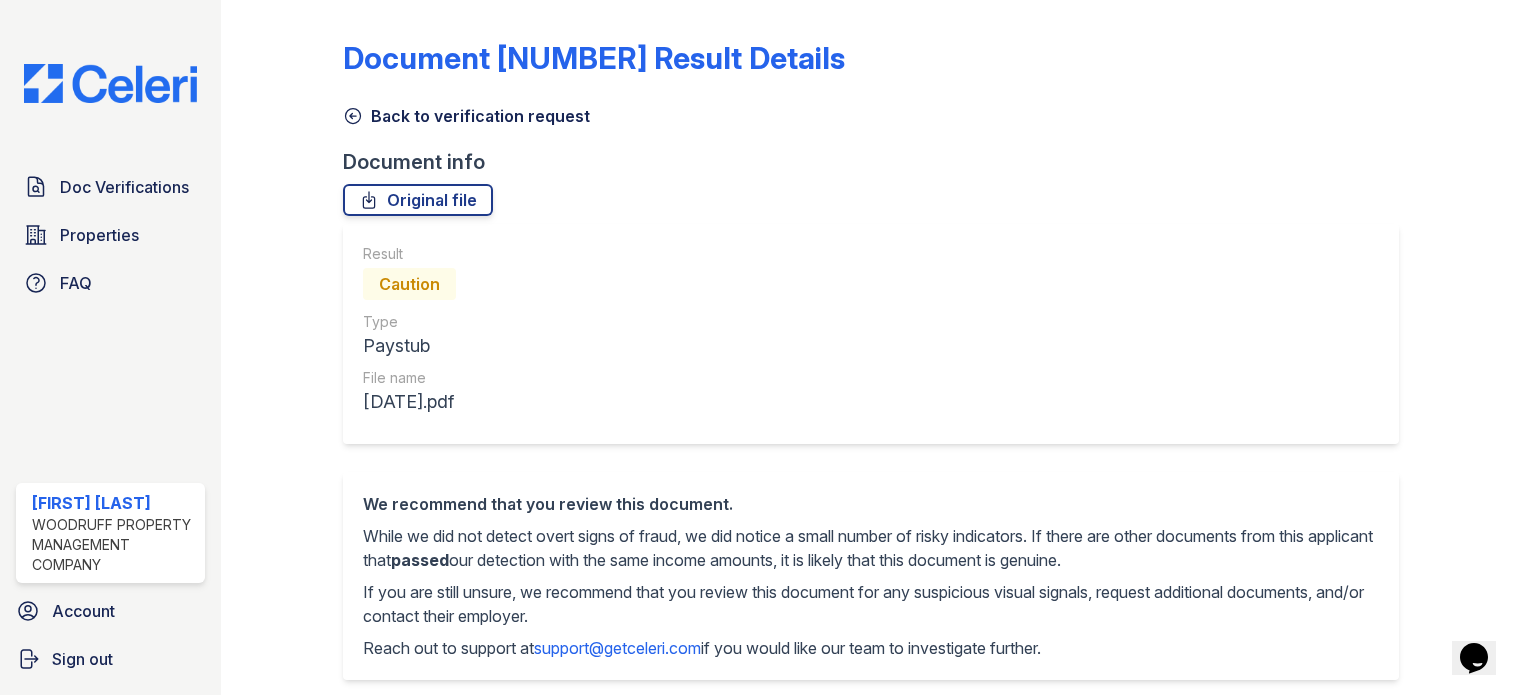scroll, scrollTop: 0, scrollLeft: 0, axis: both 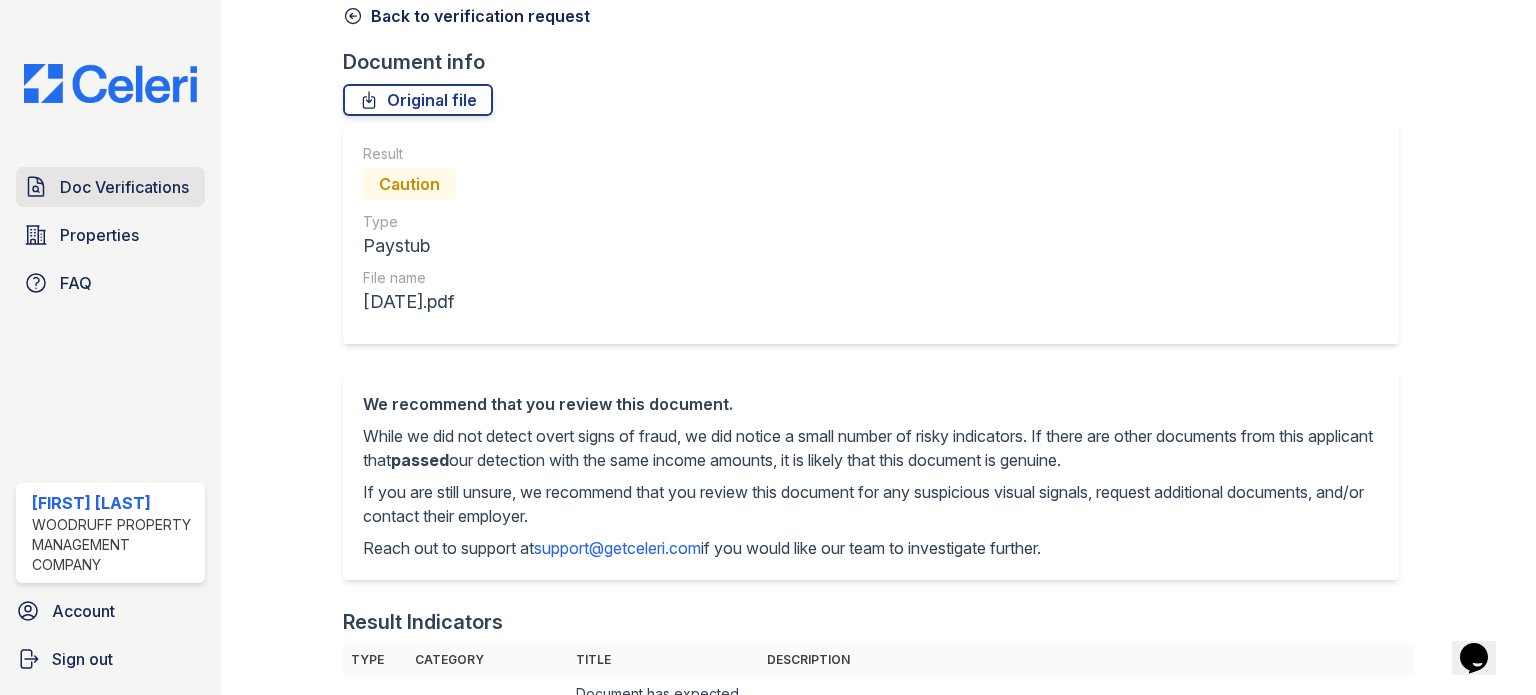 click on "Doc Verifications" at bounding box center [124, 187] 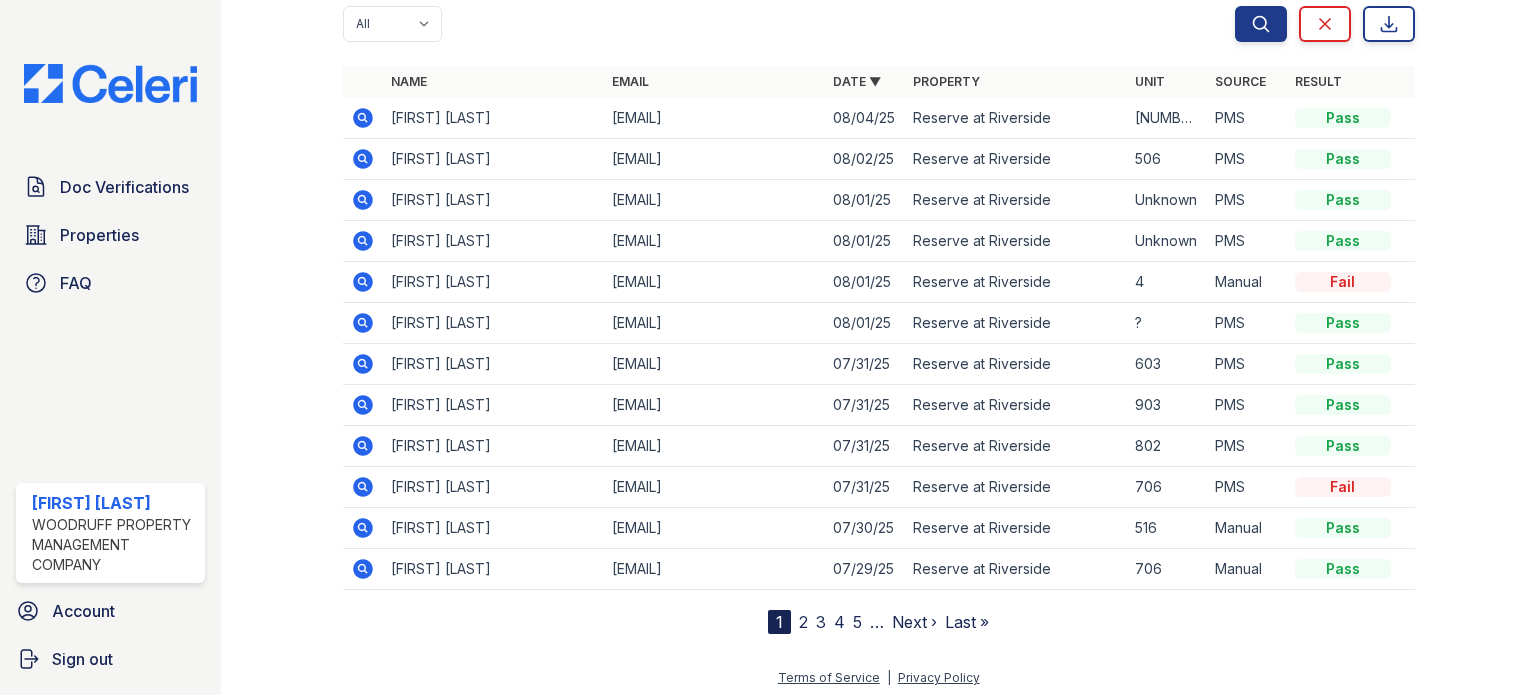 scroll, scrollTop: 190, scrollLeft: 0, axis: vertical 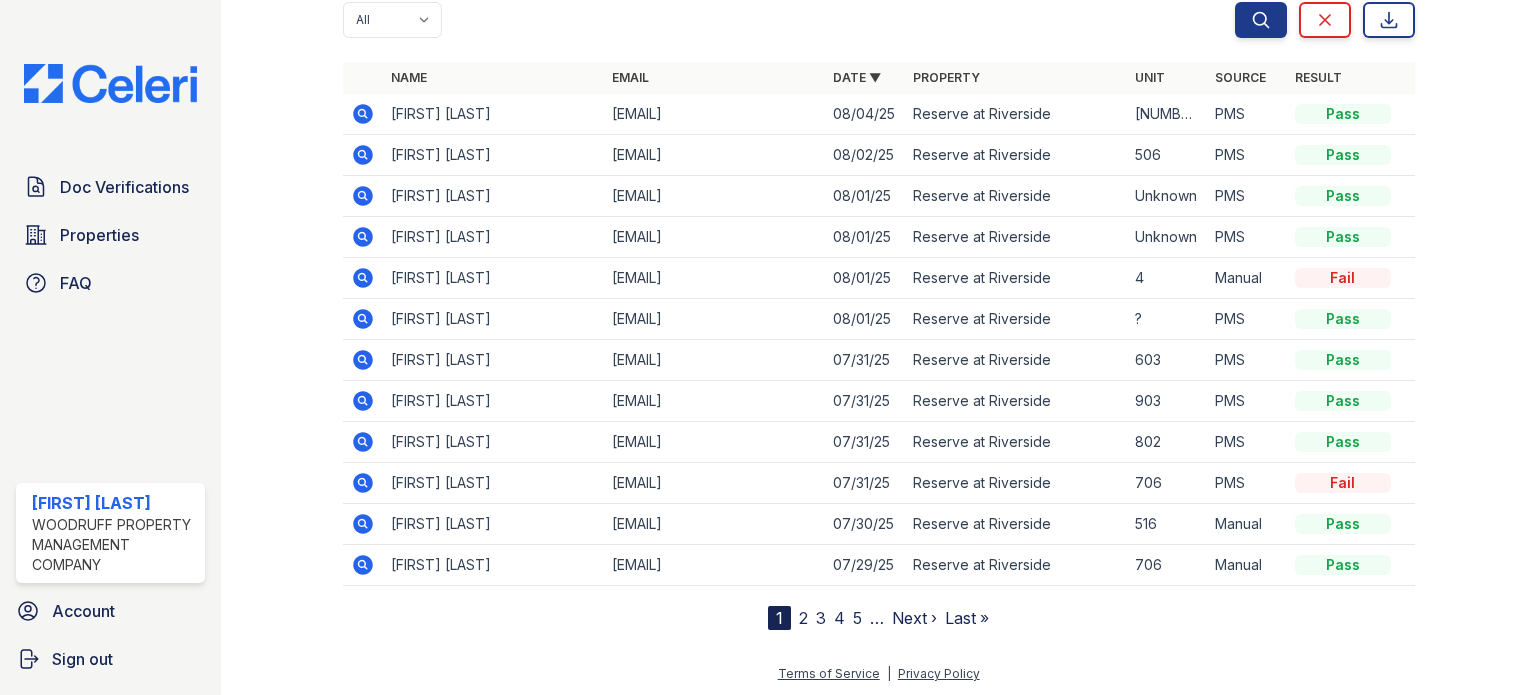 click on "2" at bounding box center (803, 618) 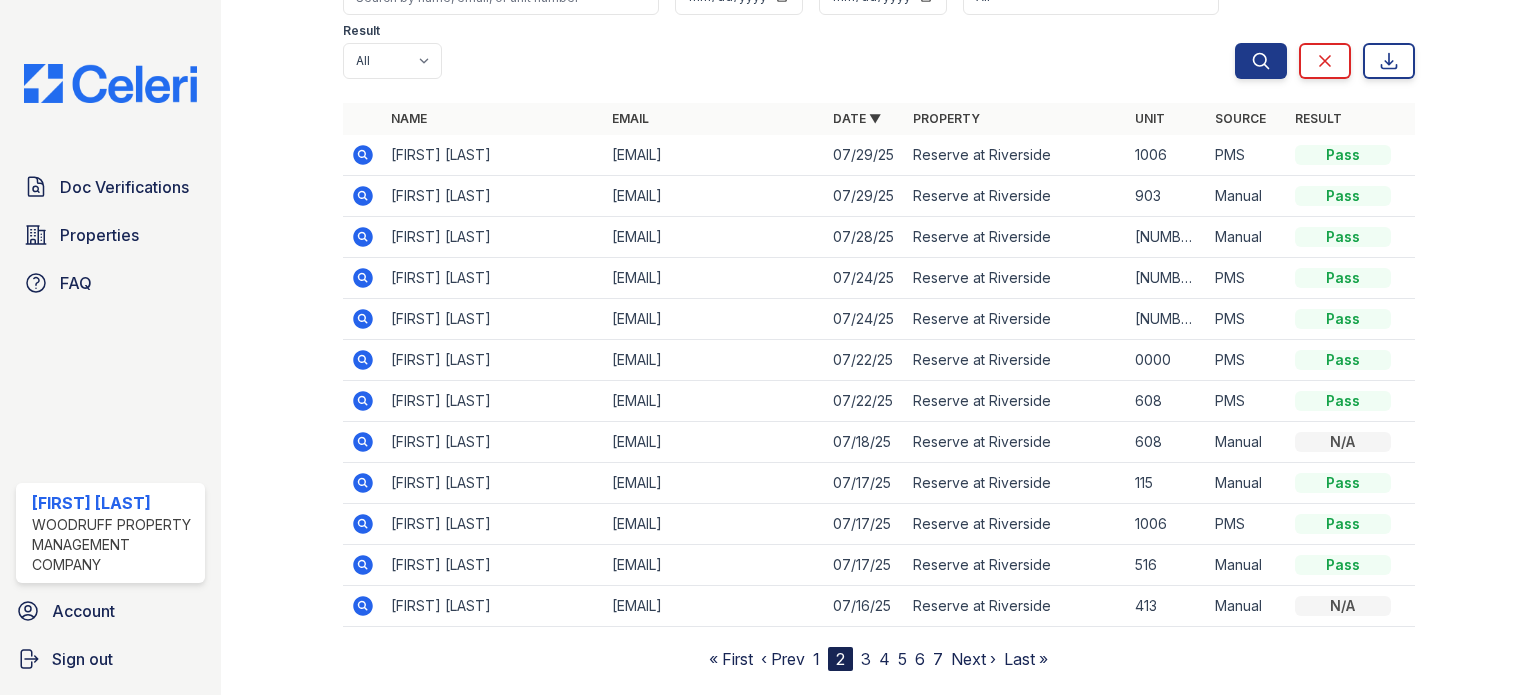 scroll, scrollTop: 190, scrollLeft: 0, axis: vertical 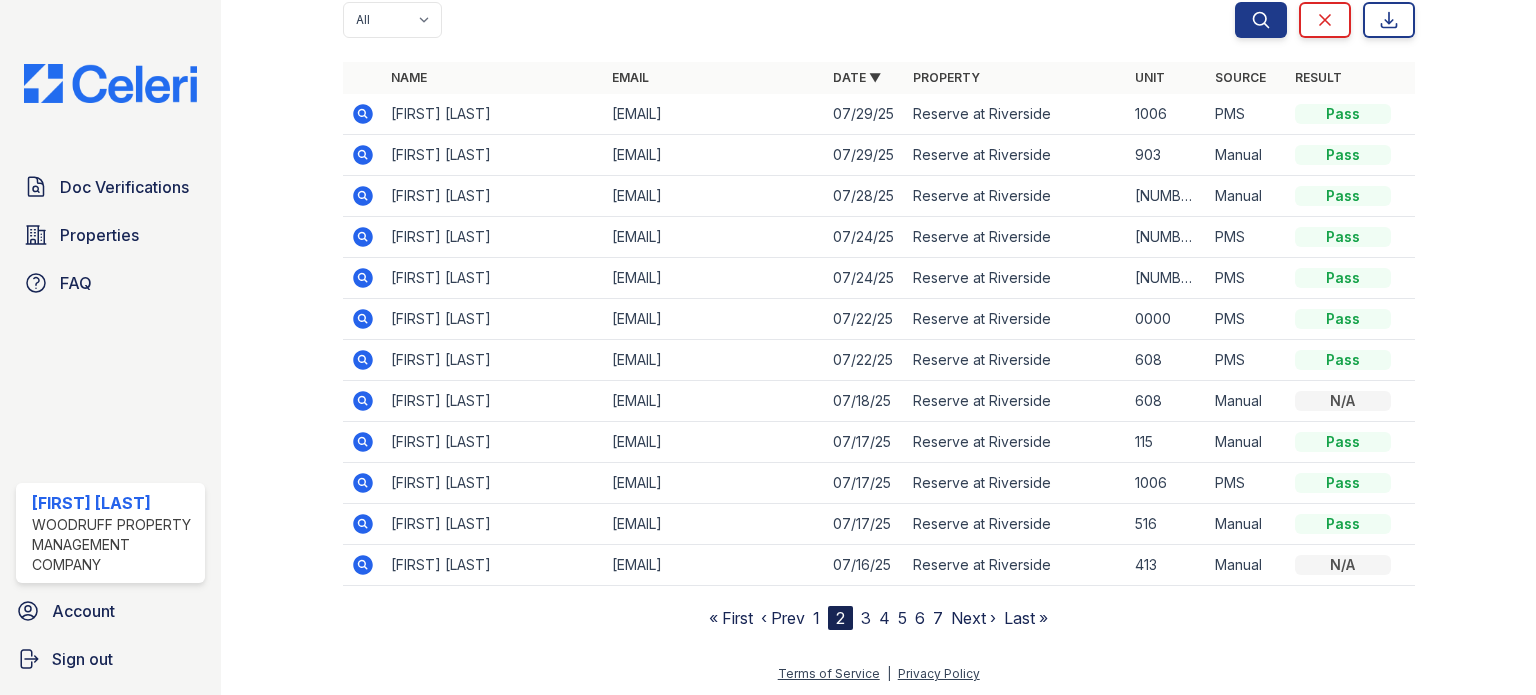 click on "3" at bounding box center [866, 618] 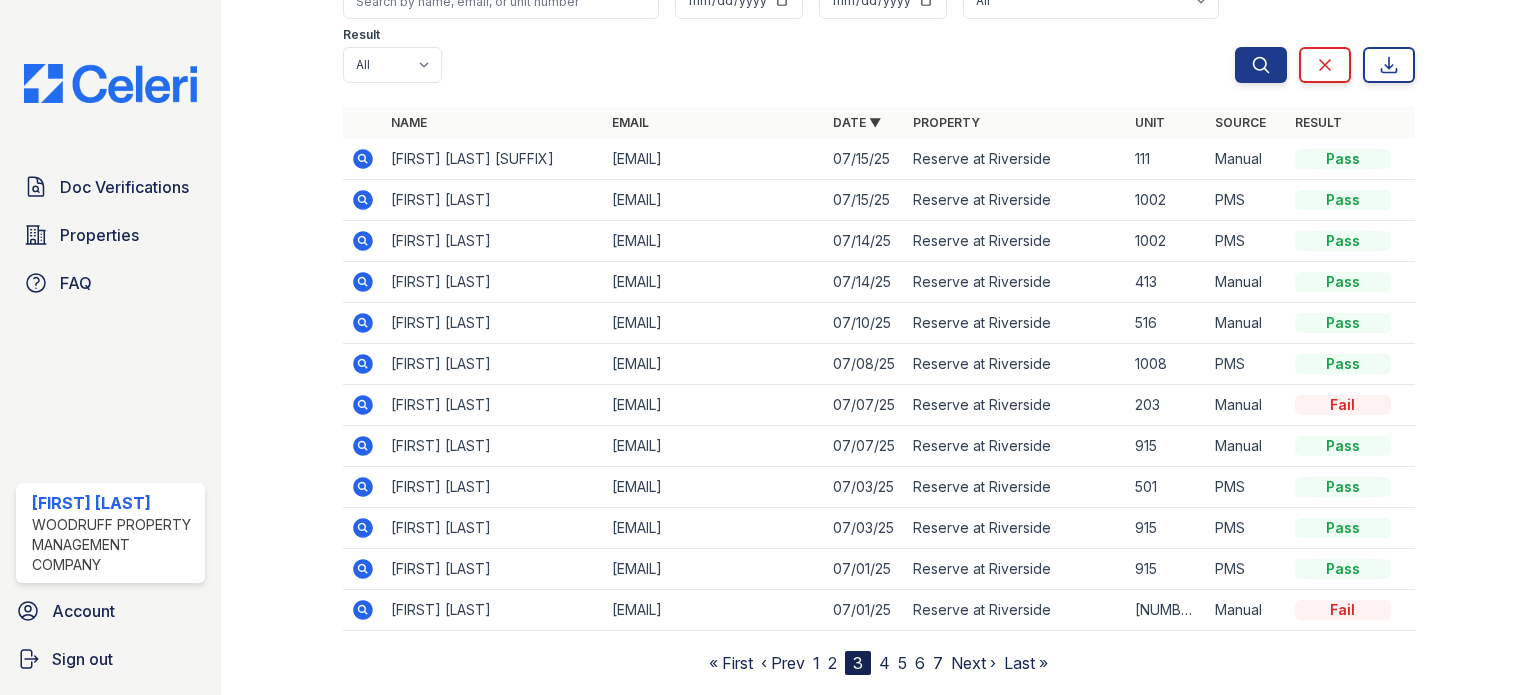 scroll, scrollTop: 190, scrollLeft: 0, axis: vertical 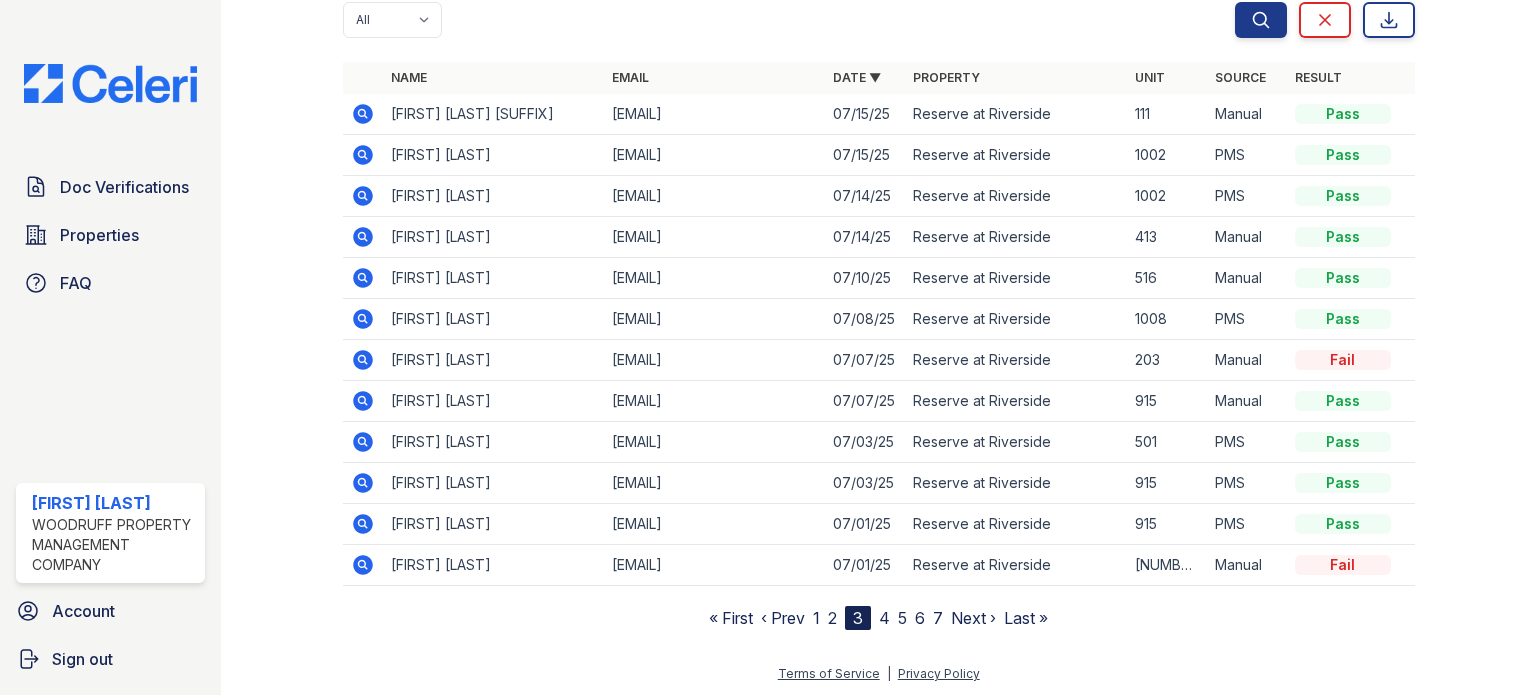 click 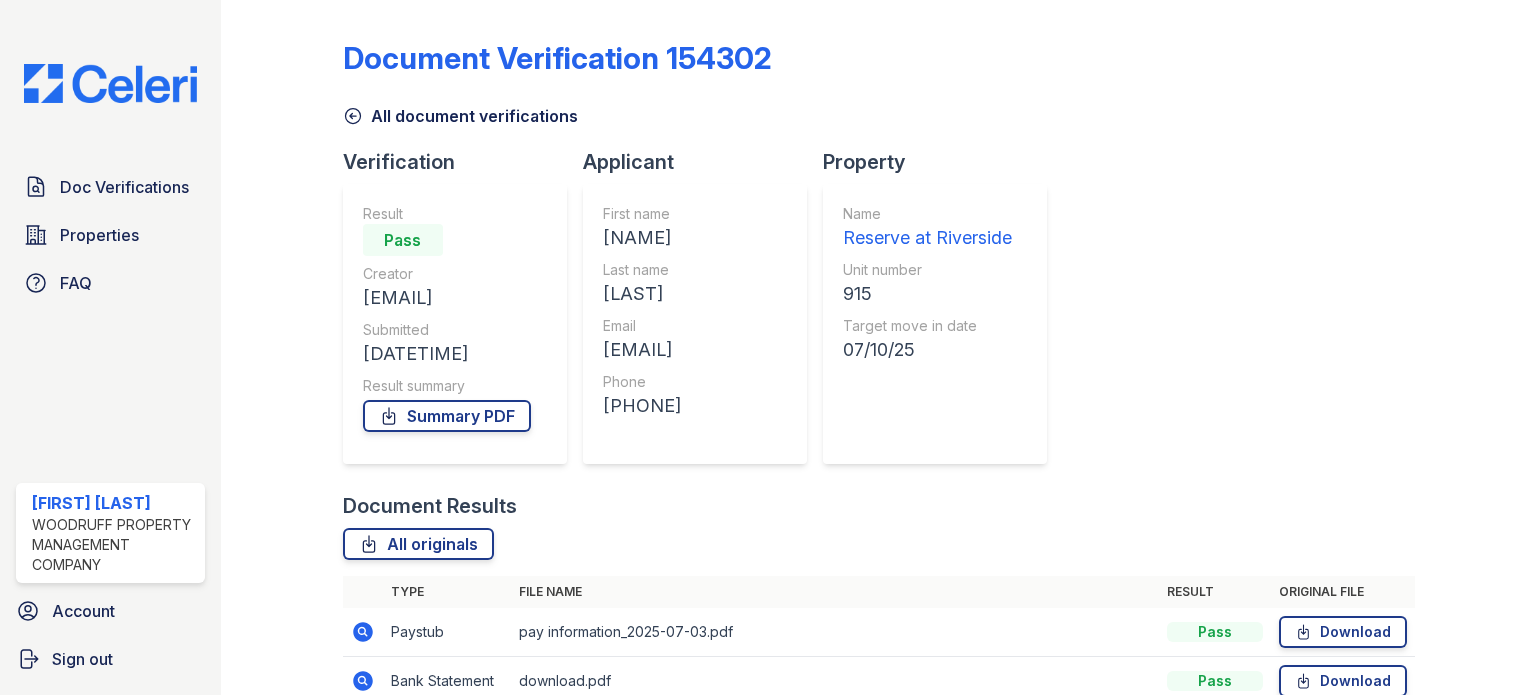 scroll, scrollTop: 0, scrollLeft: 0, axis: both 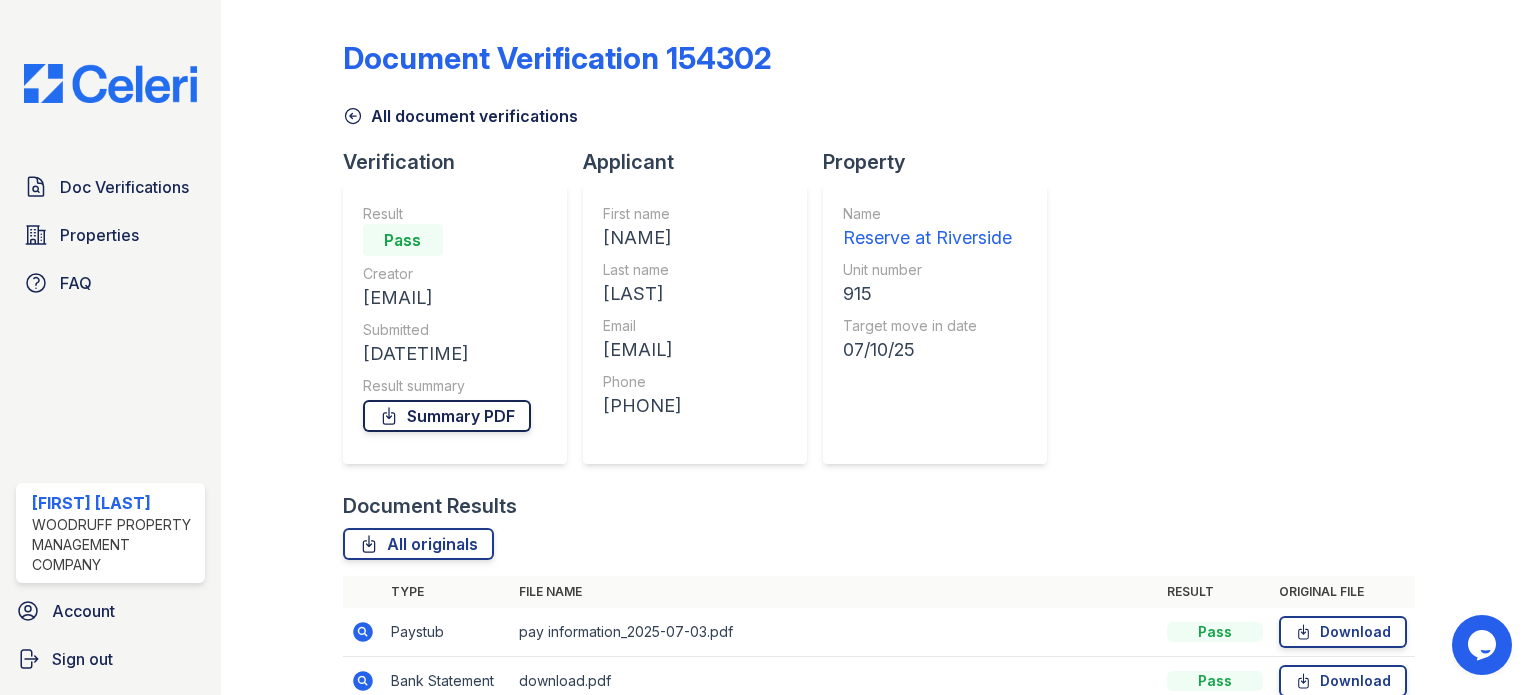 click on "Summary PDF" at bounding box center [447, 416] 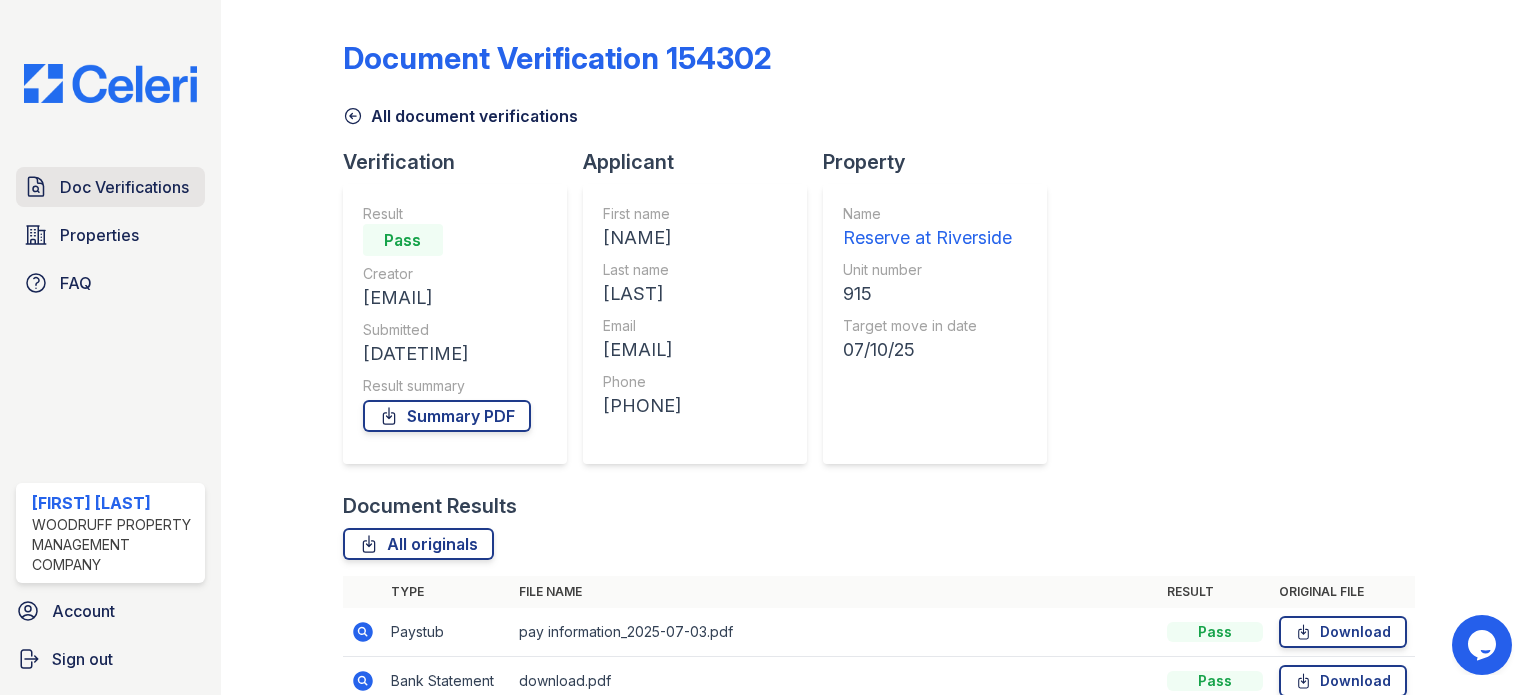 click on "Doc Verifications" at bounding box center (110, 187) 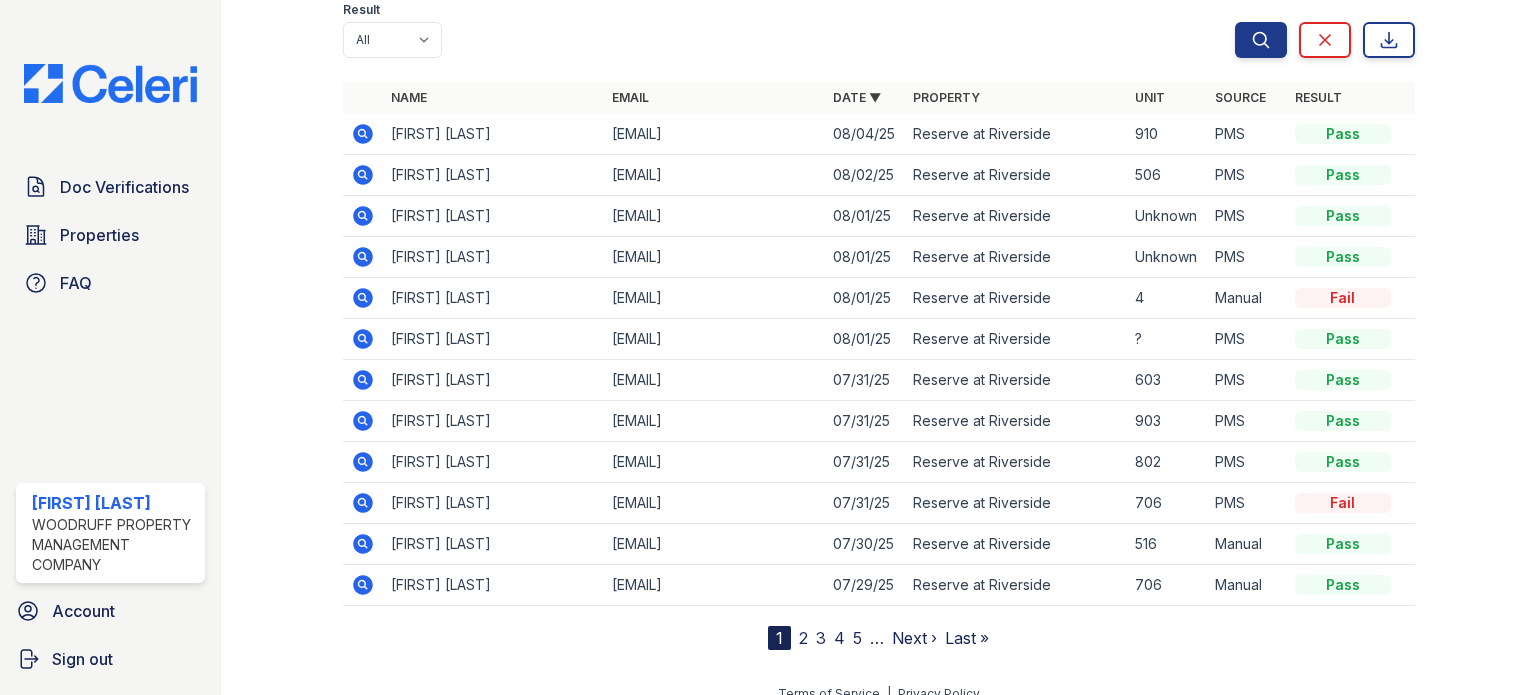 scroll, scrollTop: 190, scrollLeft: 0, axis: vertical 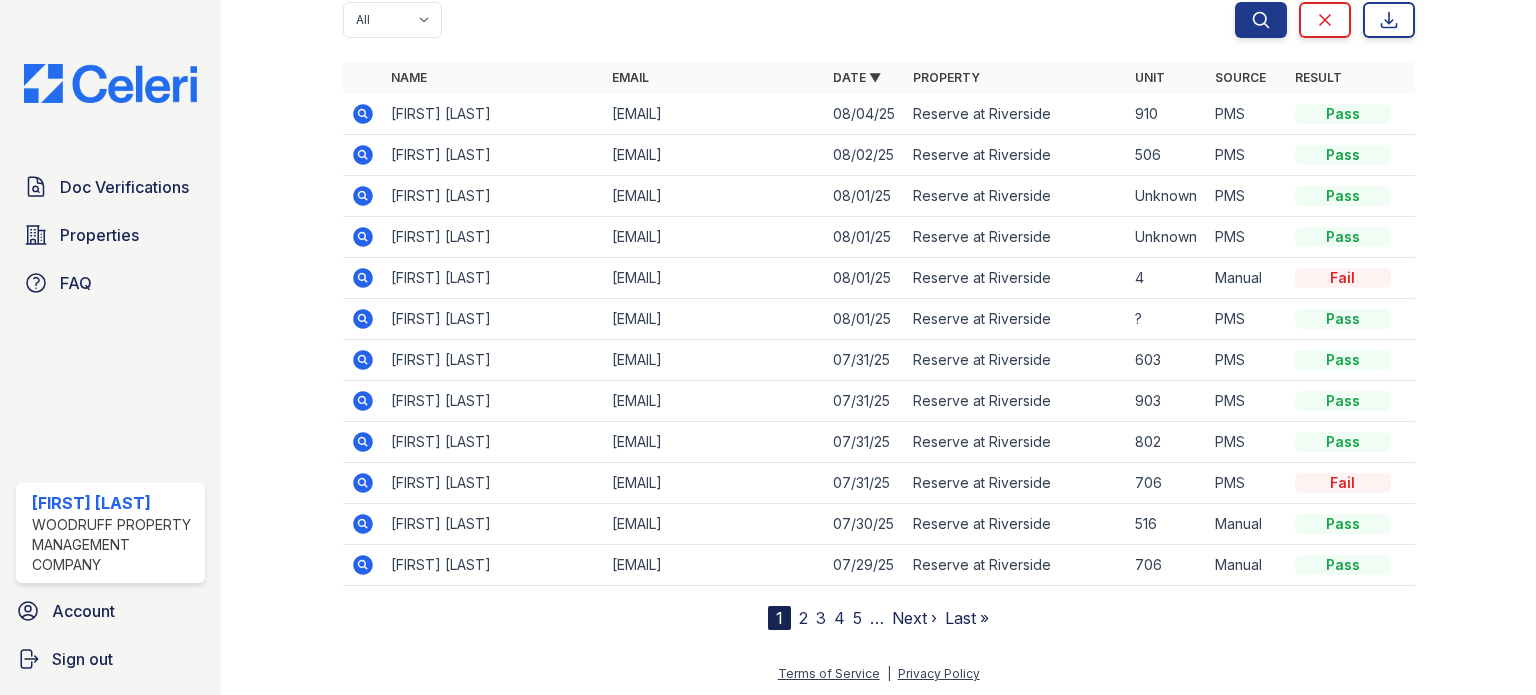 click on "2" at bounding box center (803, 618) 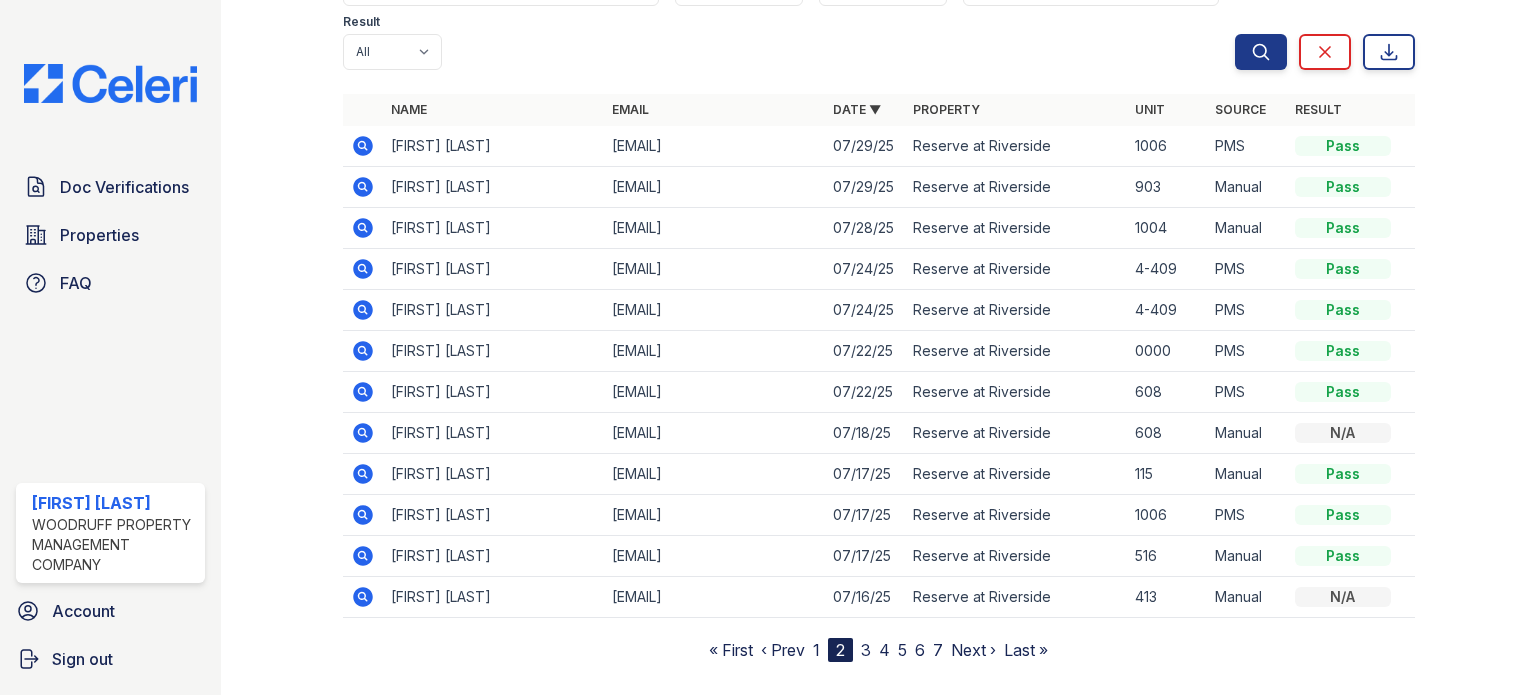 scroll, scrollTop: 190, scrollLeft: 0, axis: vertical 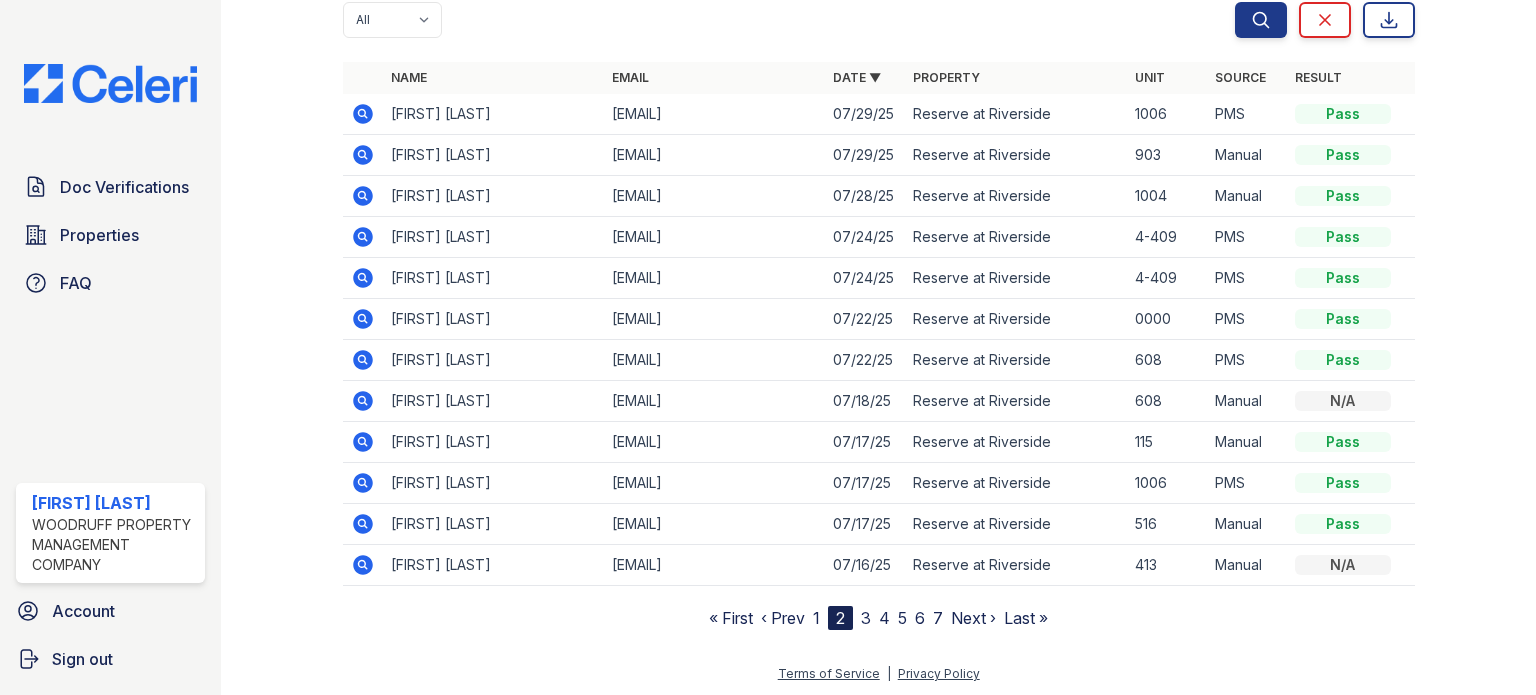 click on "3" at bounding box center (866, 618) 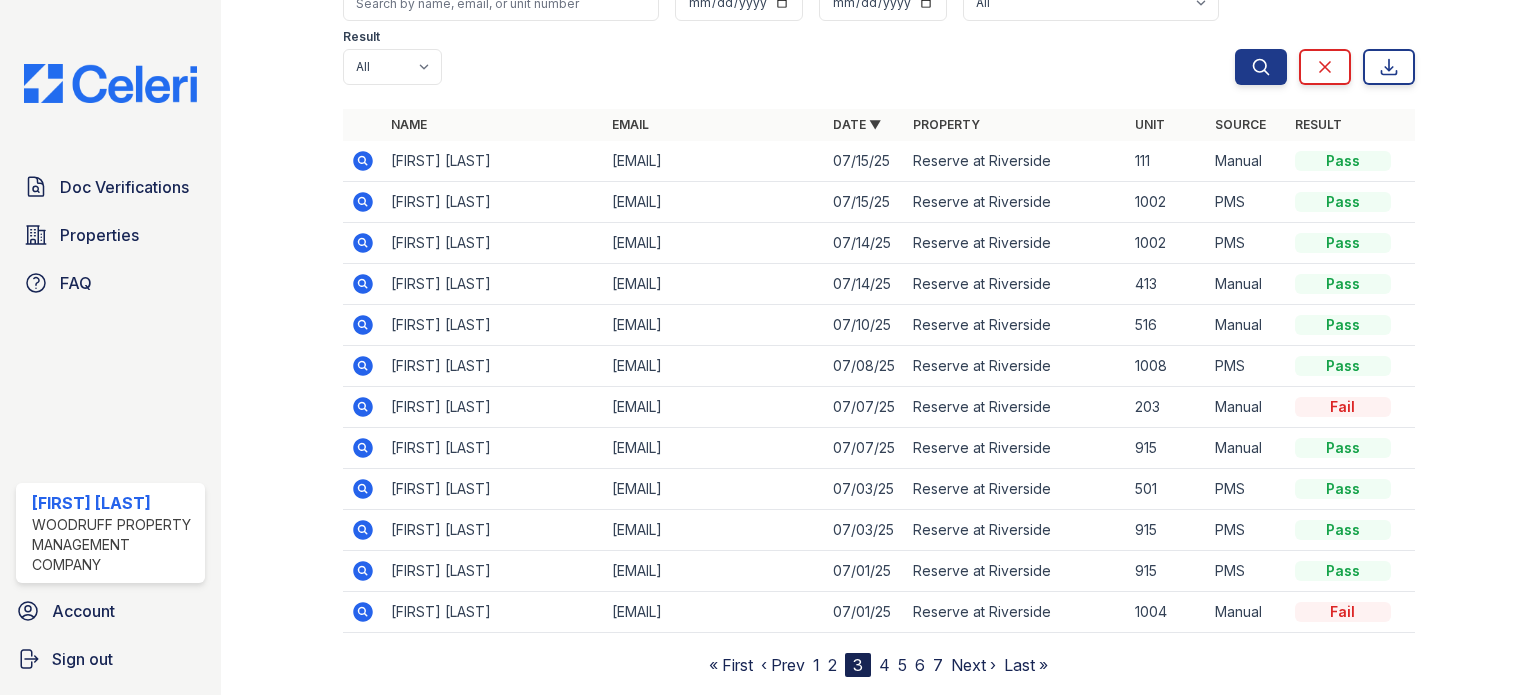 scroll, scrollTop: 190, scrollLeft: 0, axis: vertical 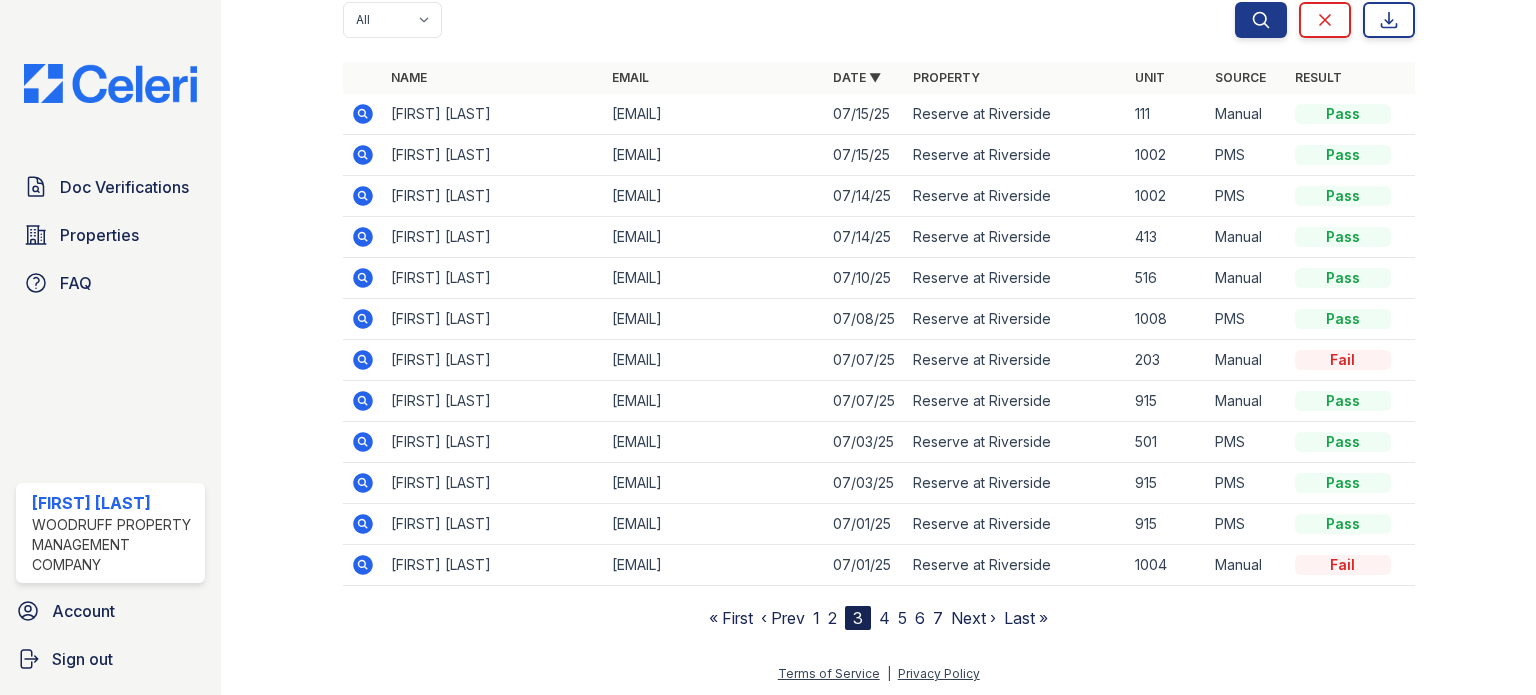 click on "4" at bounding box center [884, 618] 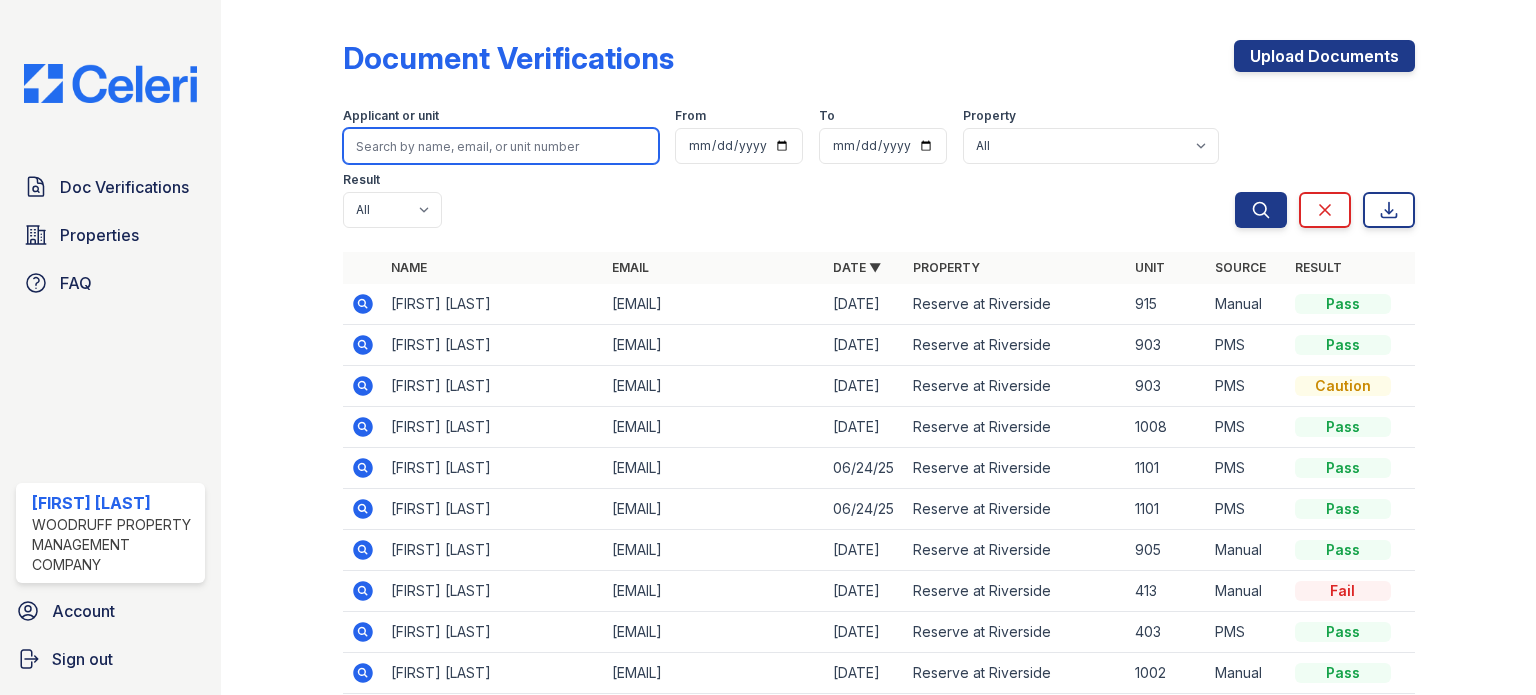 click at bounding box center [501, 146] 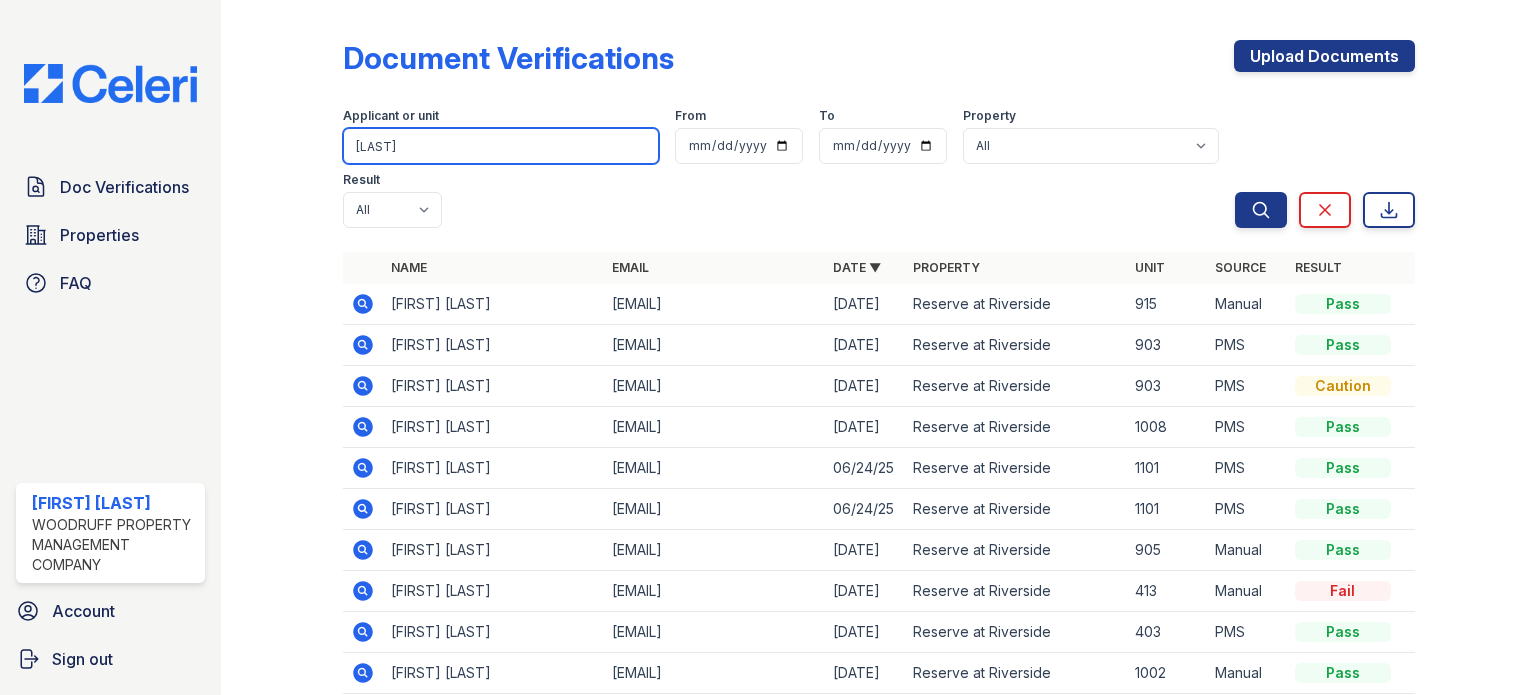 type on "[LAST]" 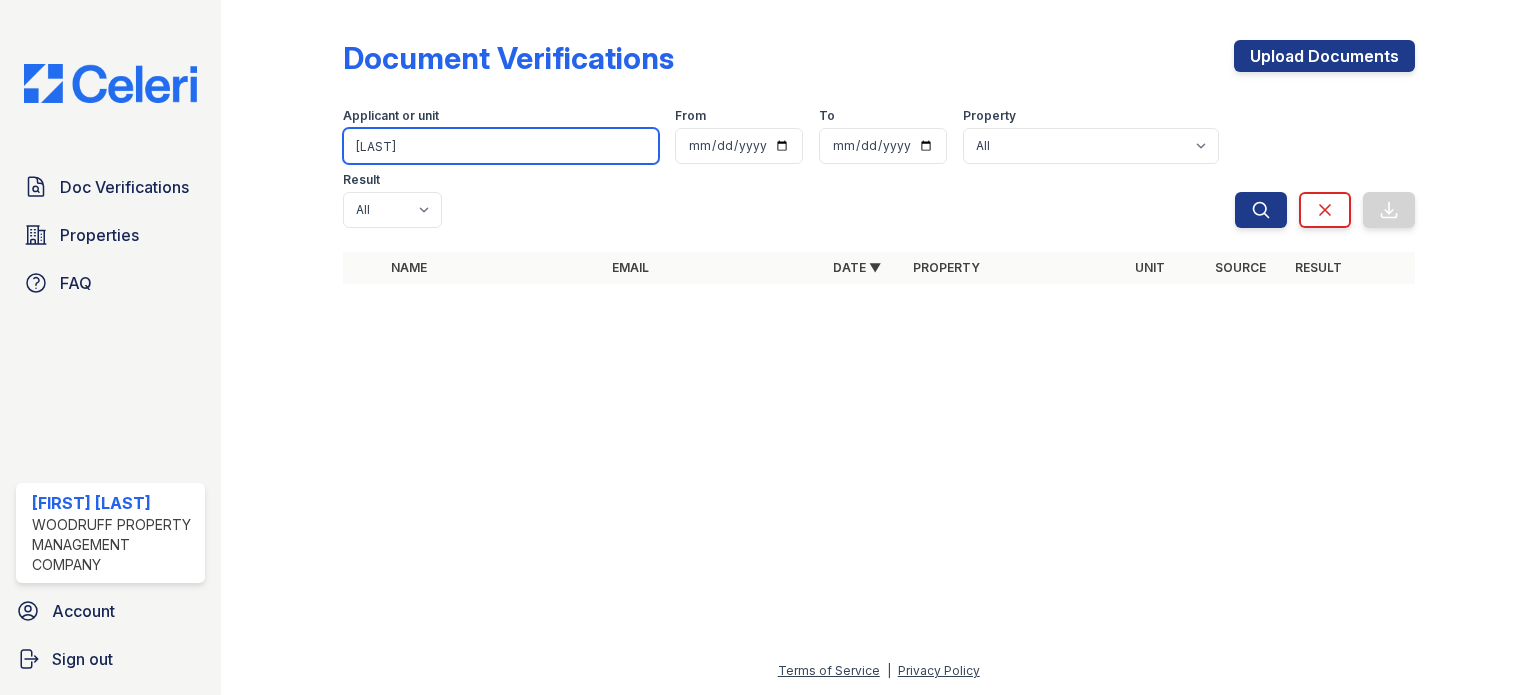 drag, startPoint x: 413, startPoint y: 147, endPoint x: 352, endPoint y: 148, distance: 61.008198 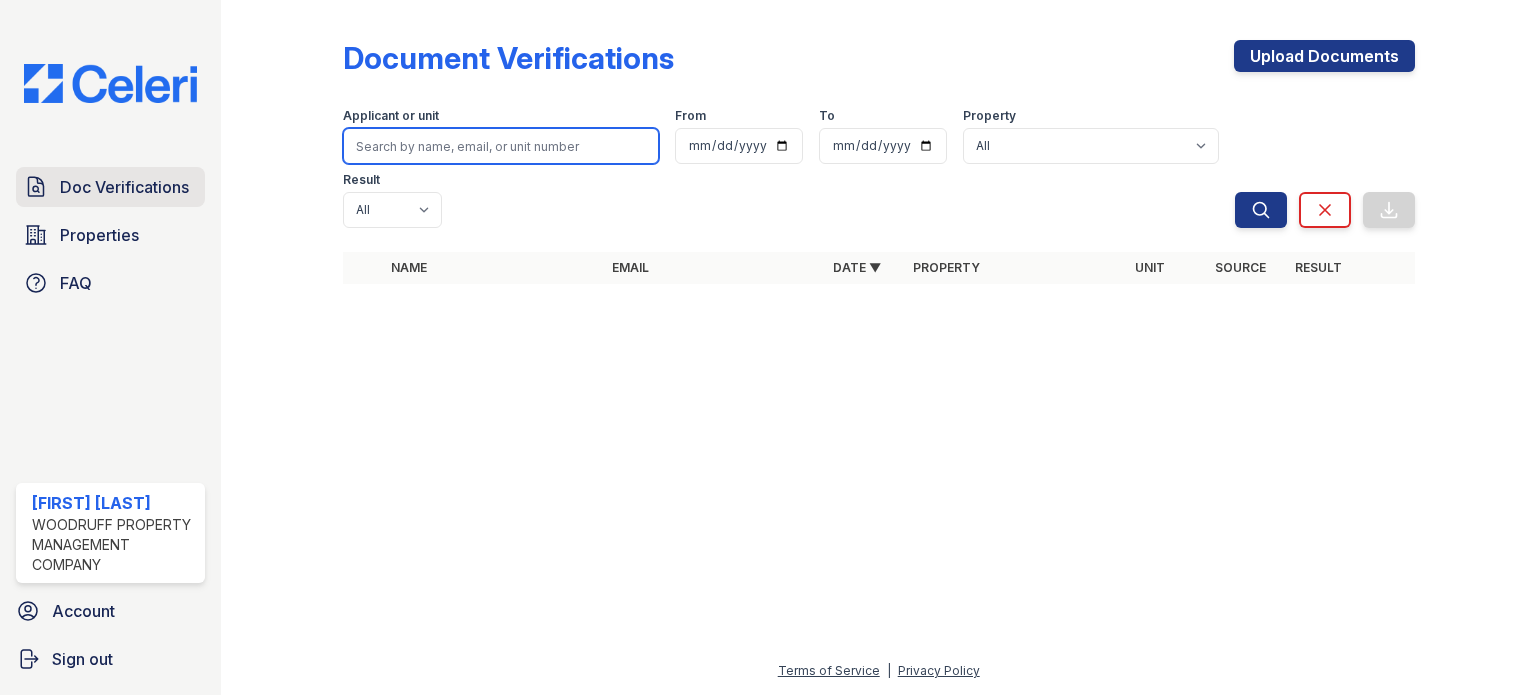 type 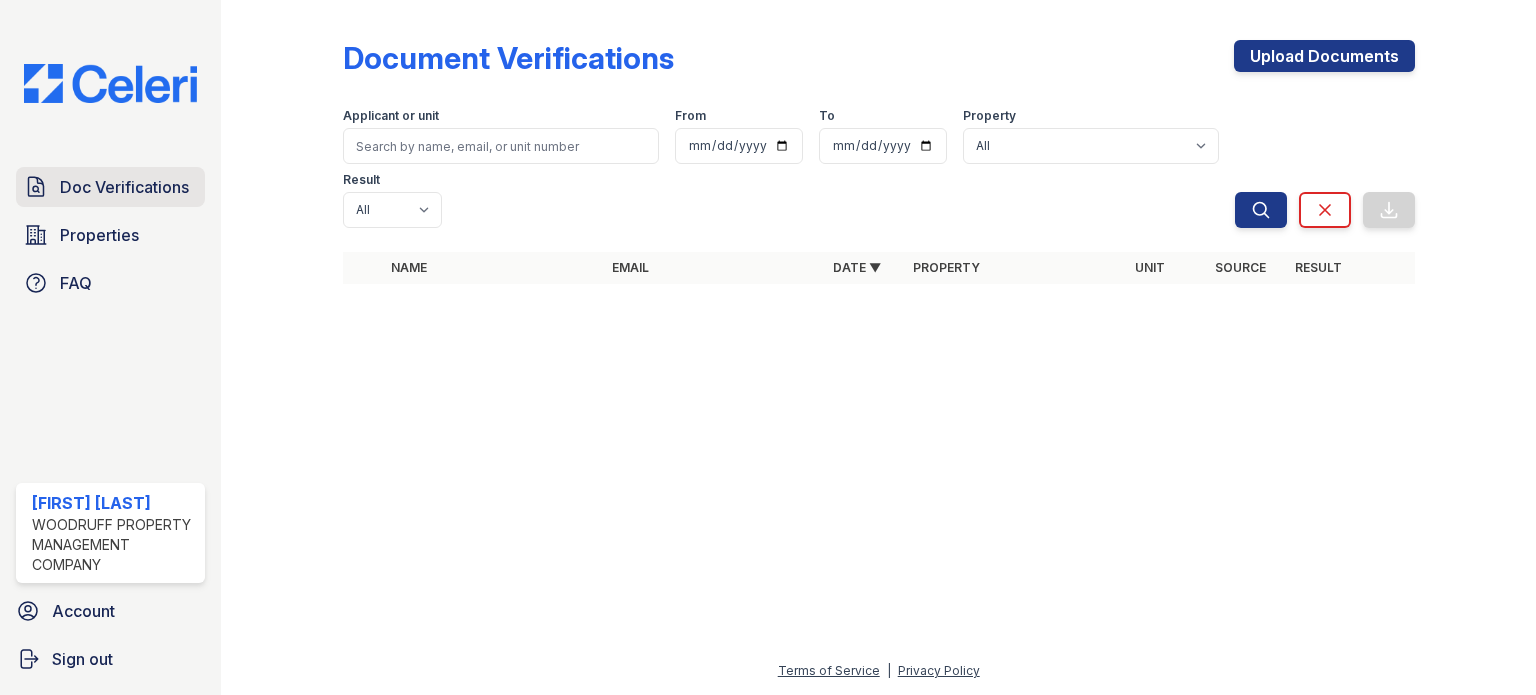 click on "Doc Verifications" at bounding box center (124, 187) 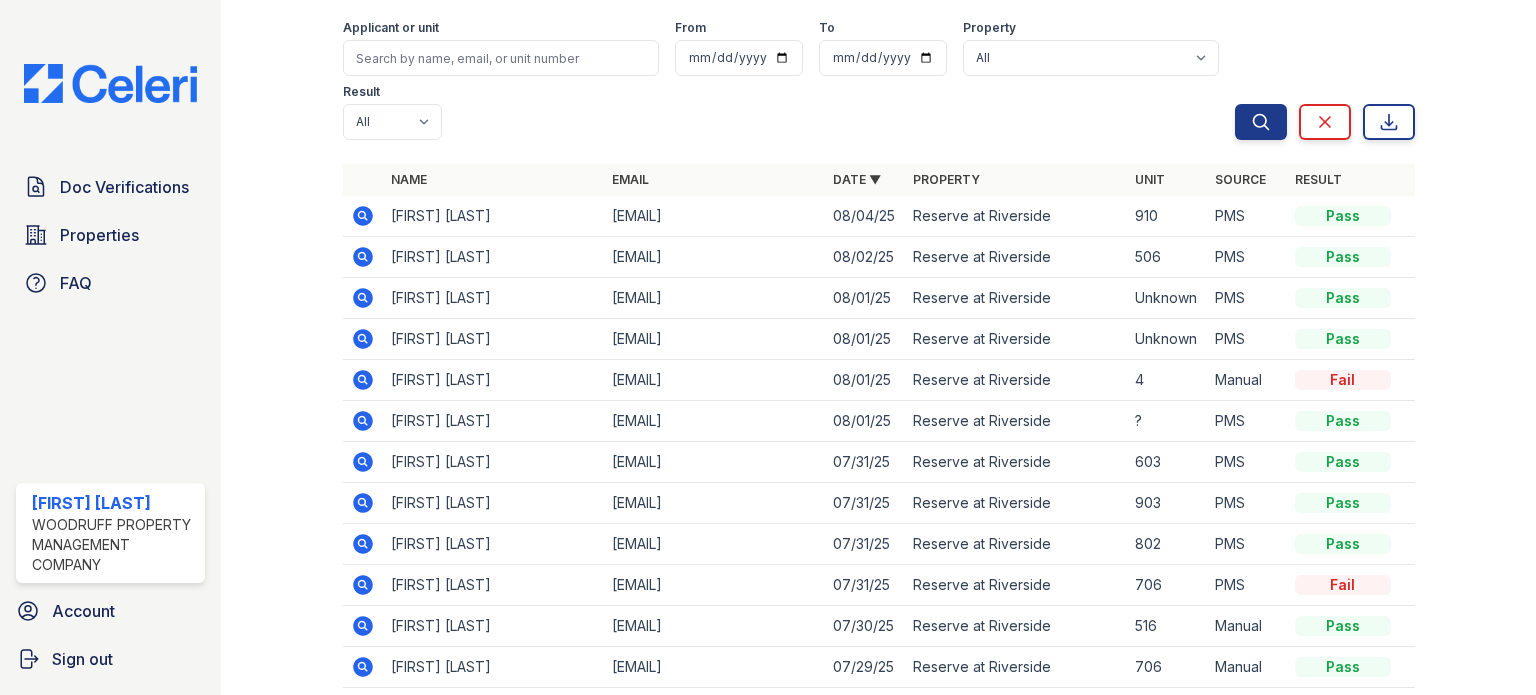 scroll, scrollTop: 190, scrollLeft: 0, axis: vertical 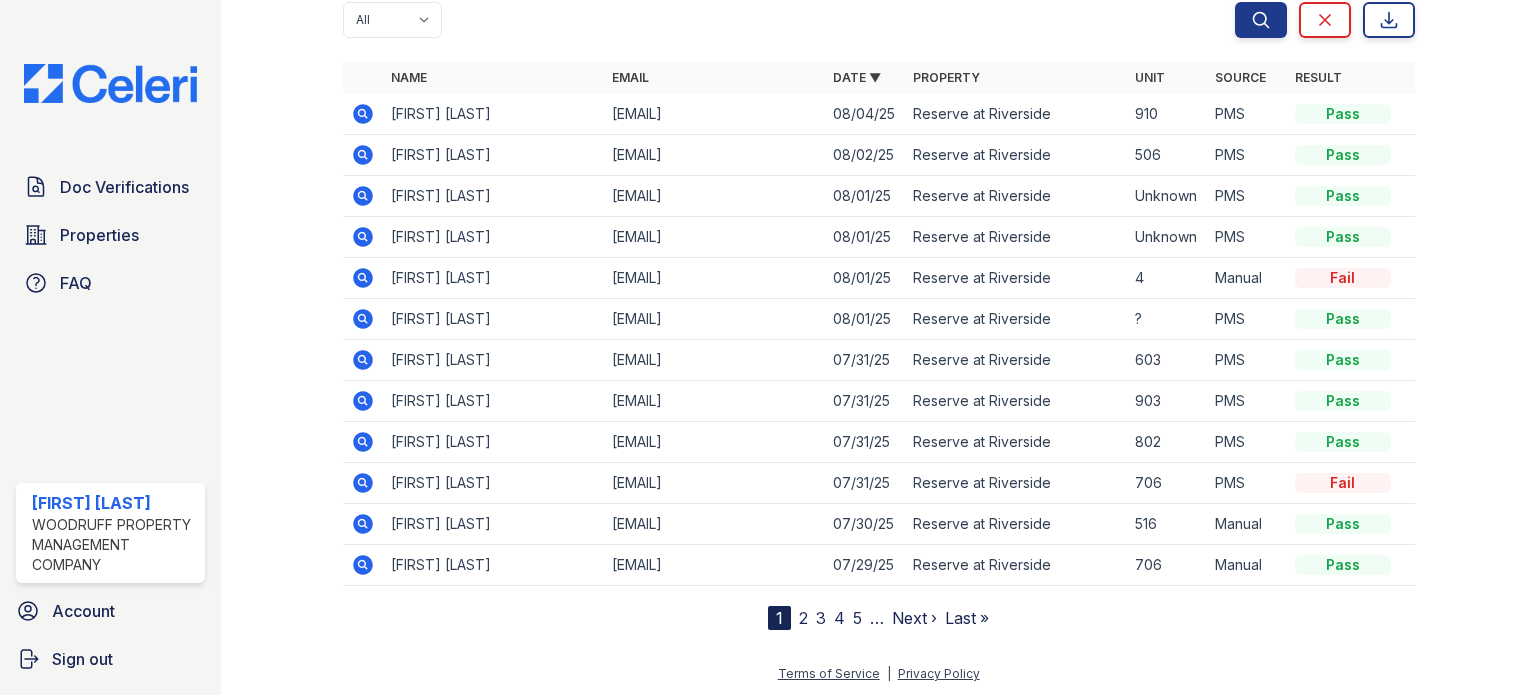 click on "2" at bounding box center [803, 618] 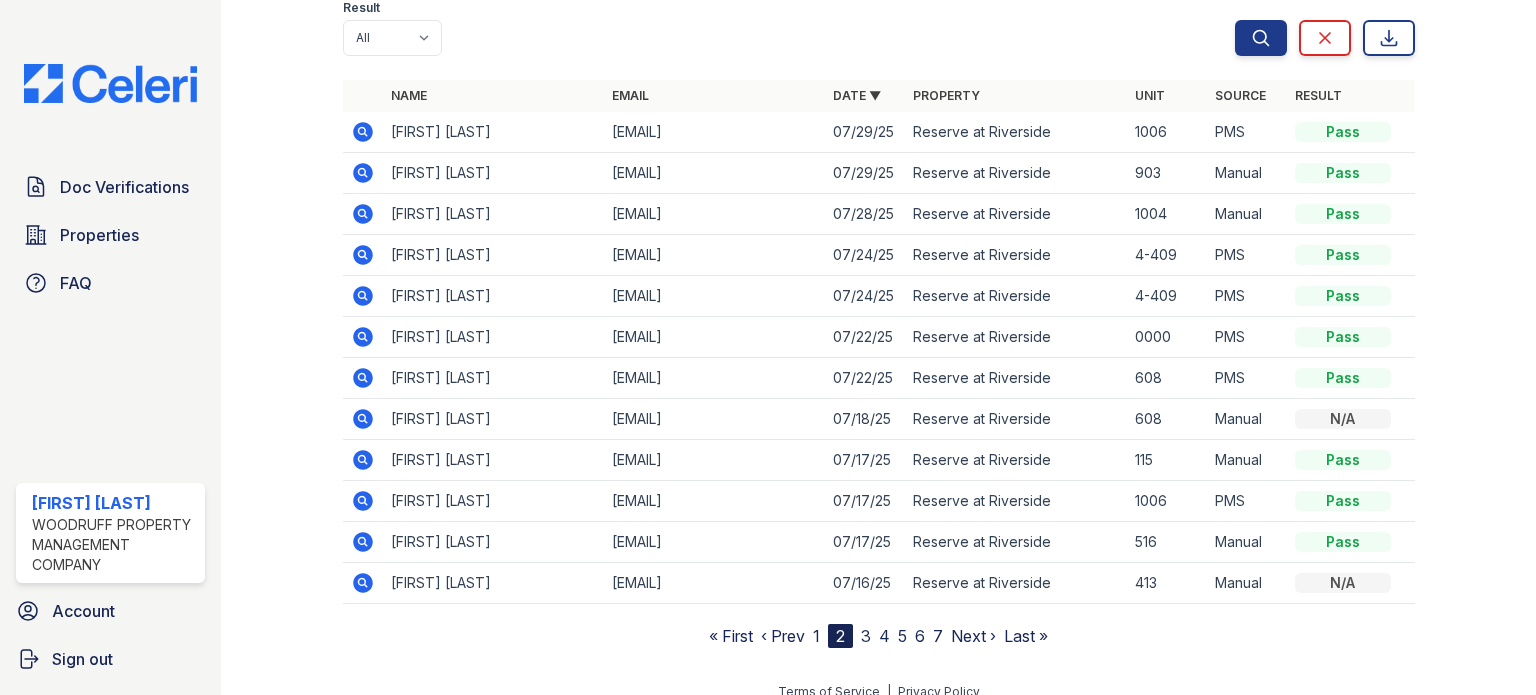scroll, scrollTop: 190, scrollLeft: 0, axis: vertical 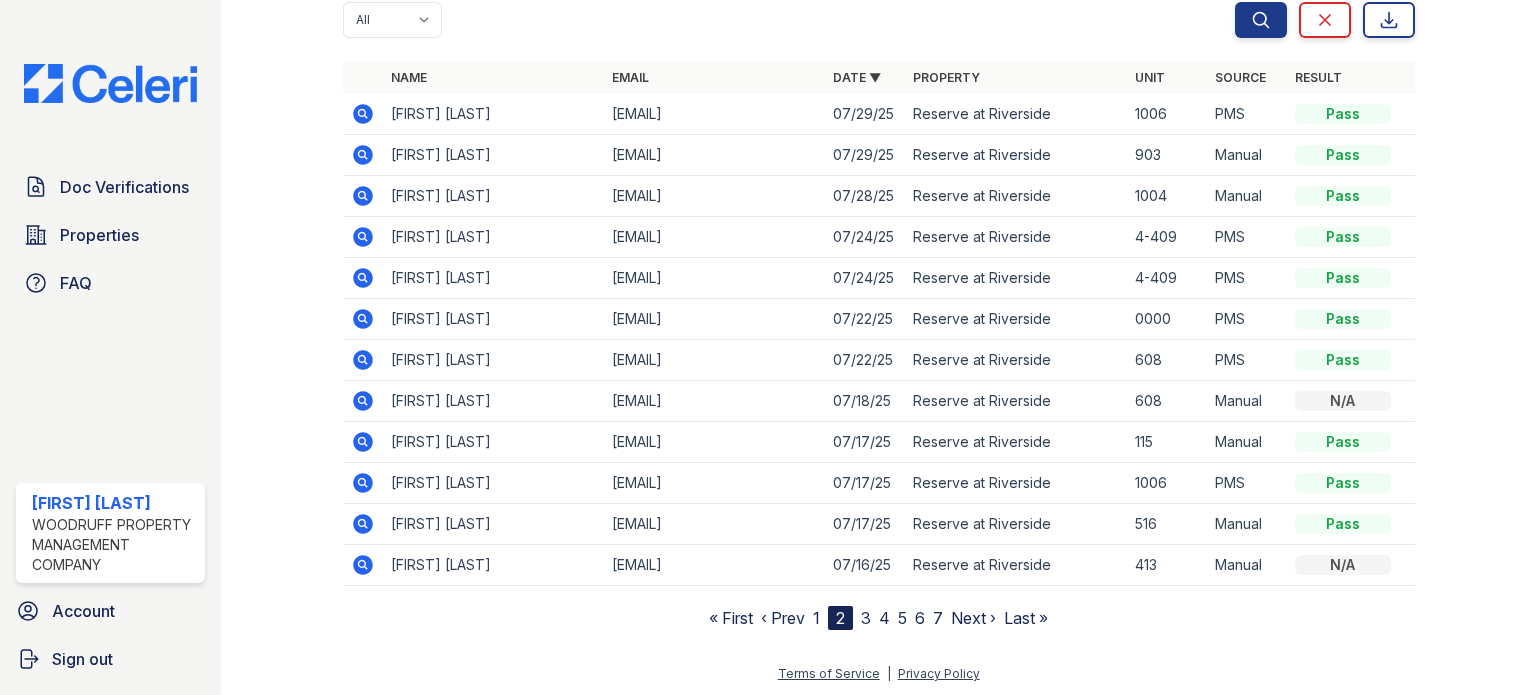 click on "3" at bounding box center (866, 618) 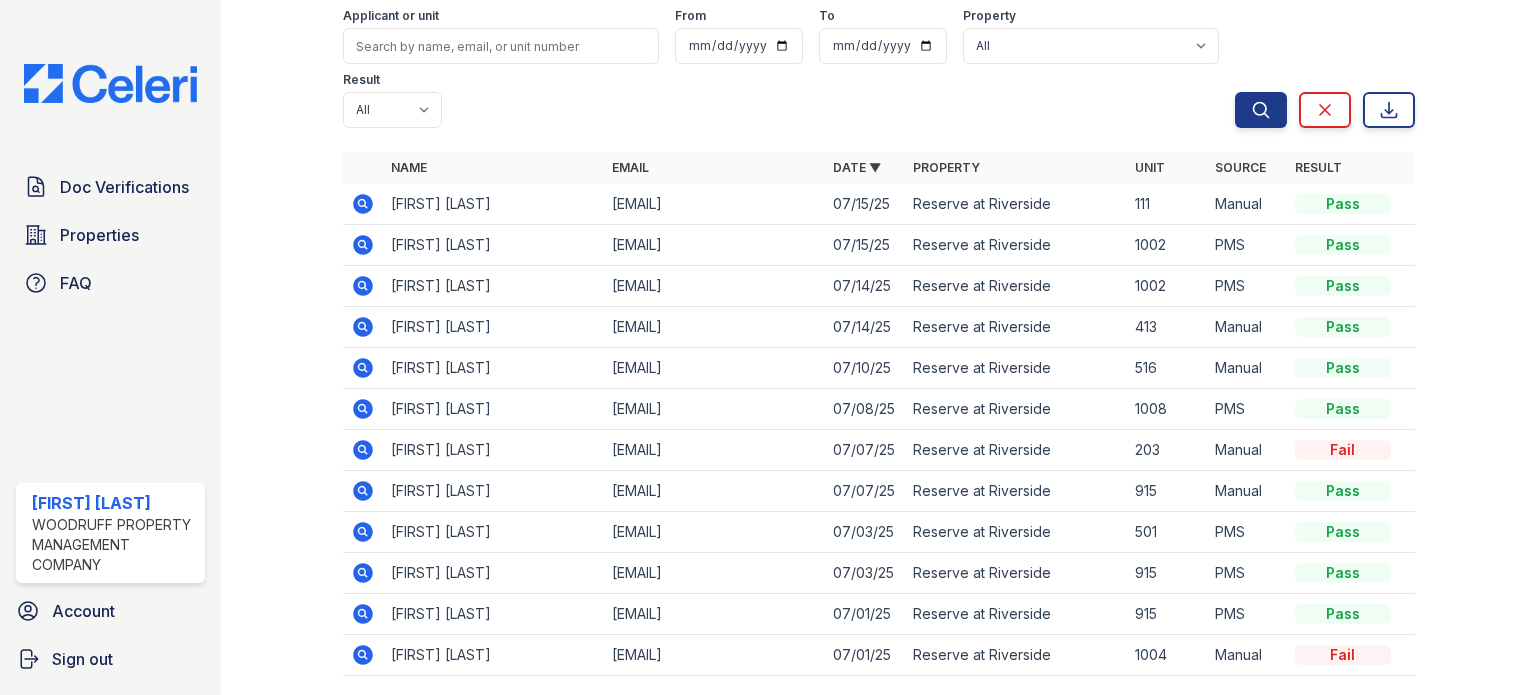 scroll, scrollTop: 190, scrollLeft: 0, axis: vertical 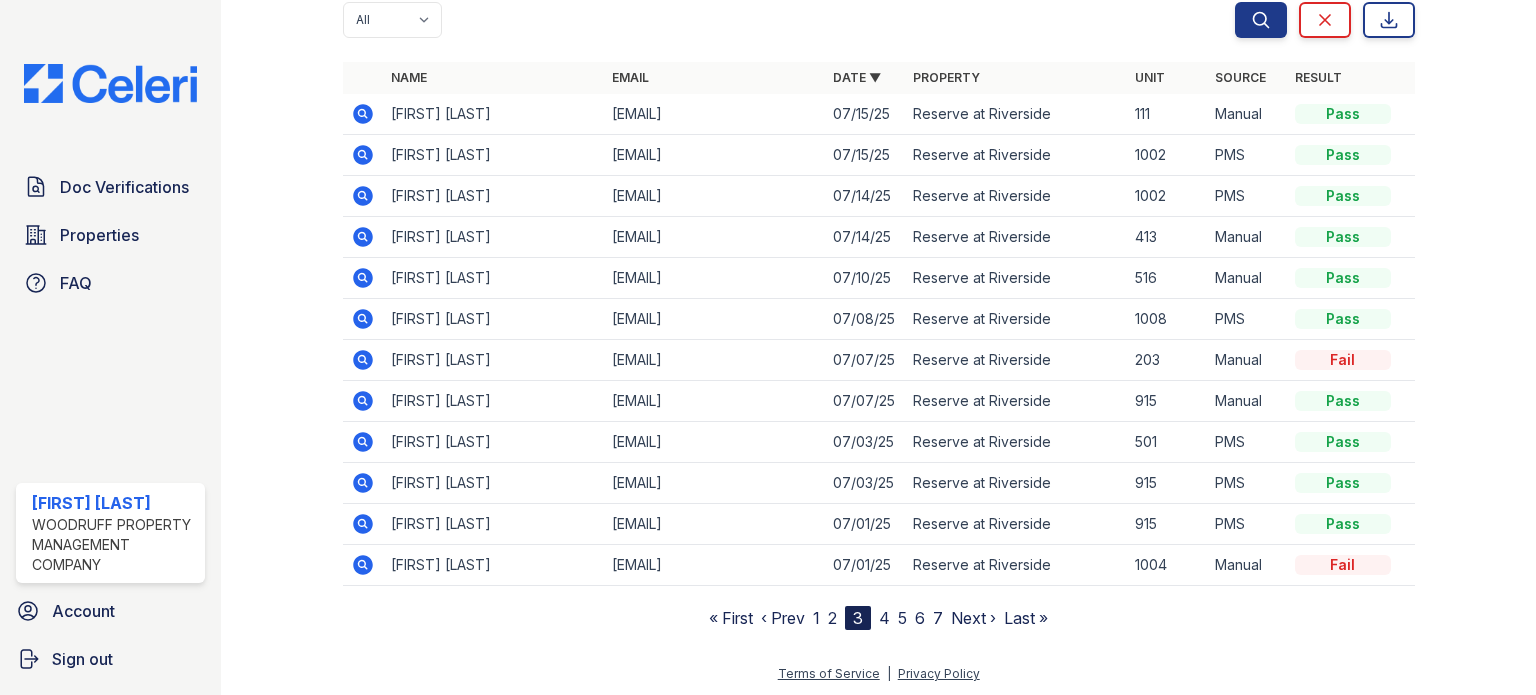 click on "4" at bounding box center (884, 618) 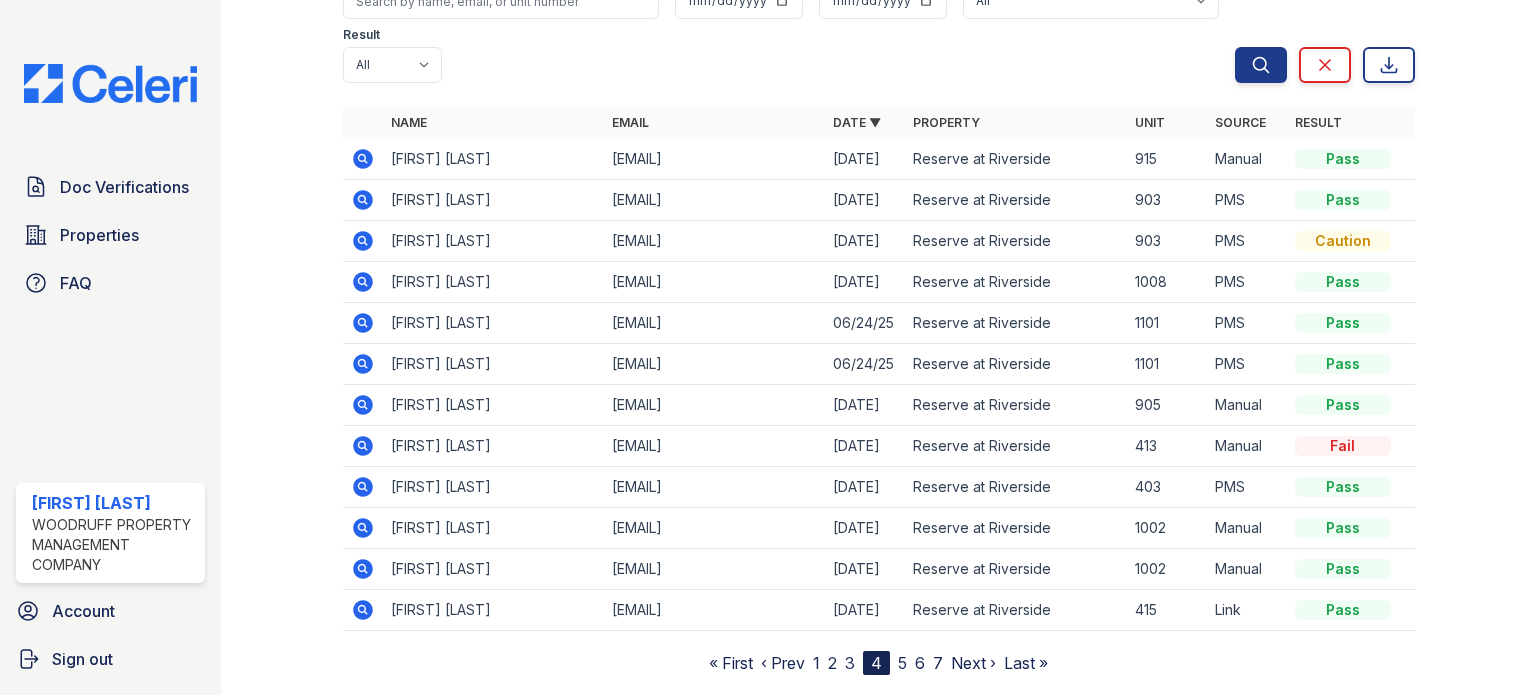 scroll, scrollTop: 190, scrollLeft: 0, axis: vertical 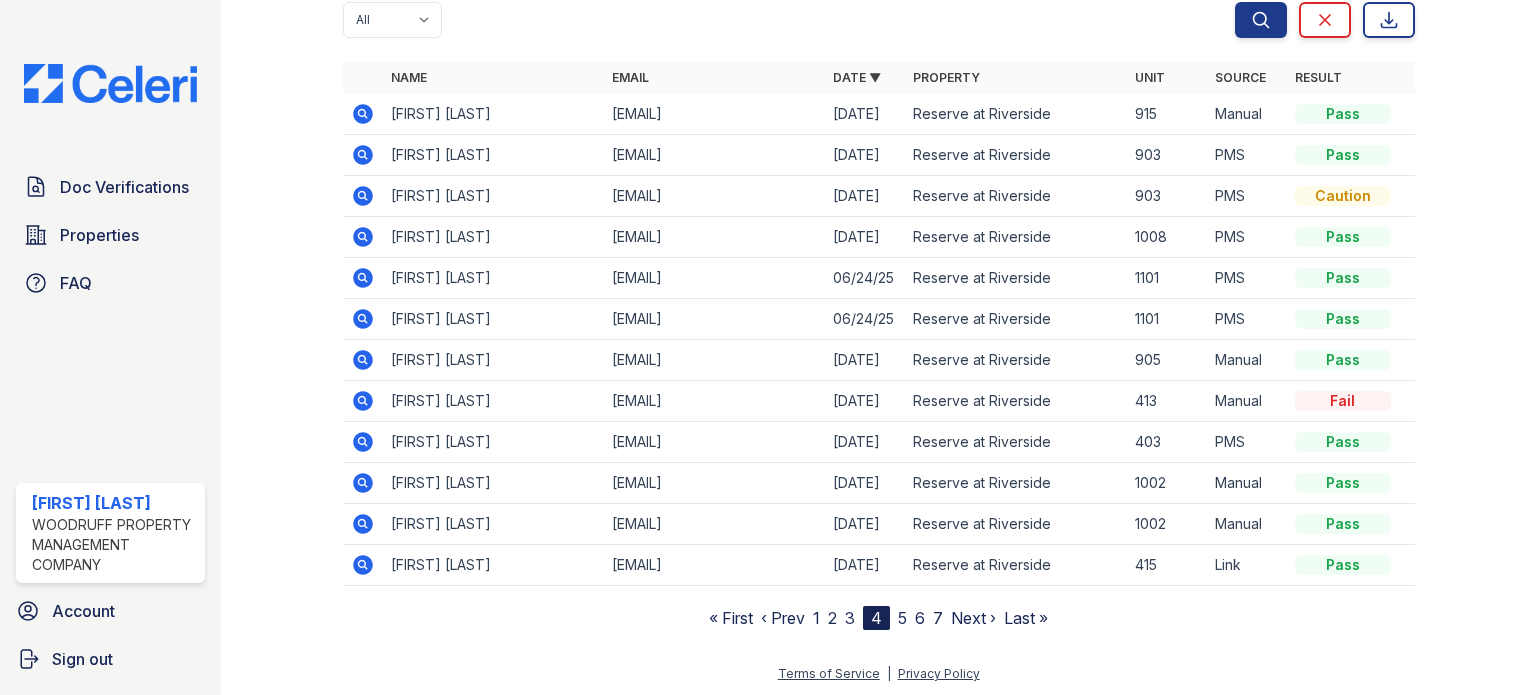 click on "3" at bounding box center [850, 618] 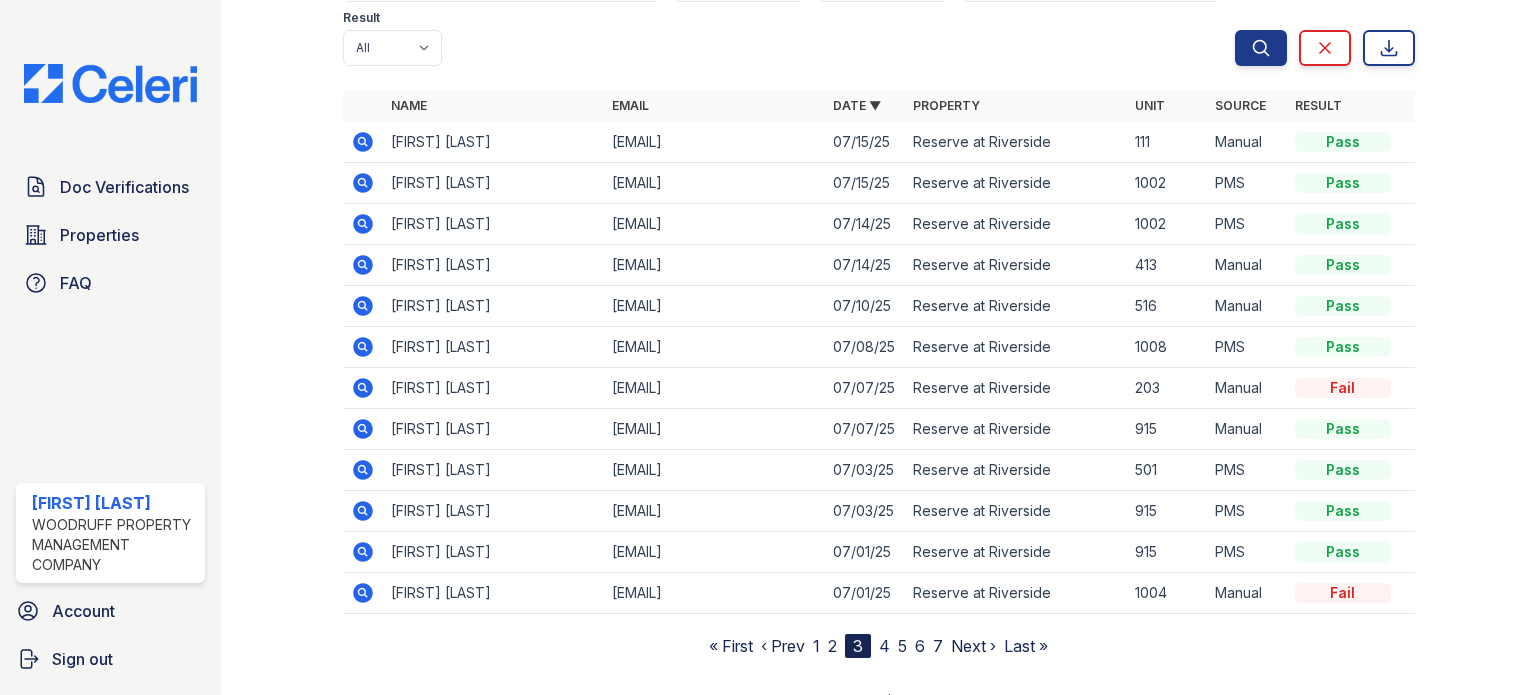 scroll, scrollTop: 190, scrollLeft: 0, axis: vertical 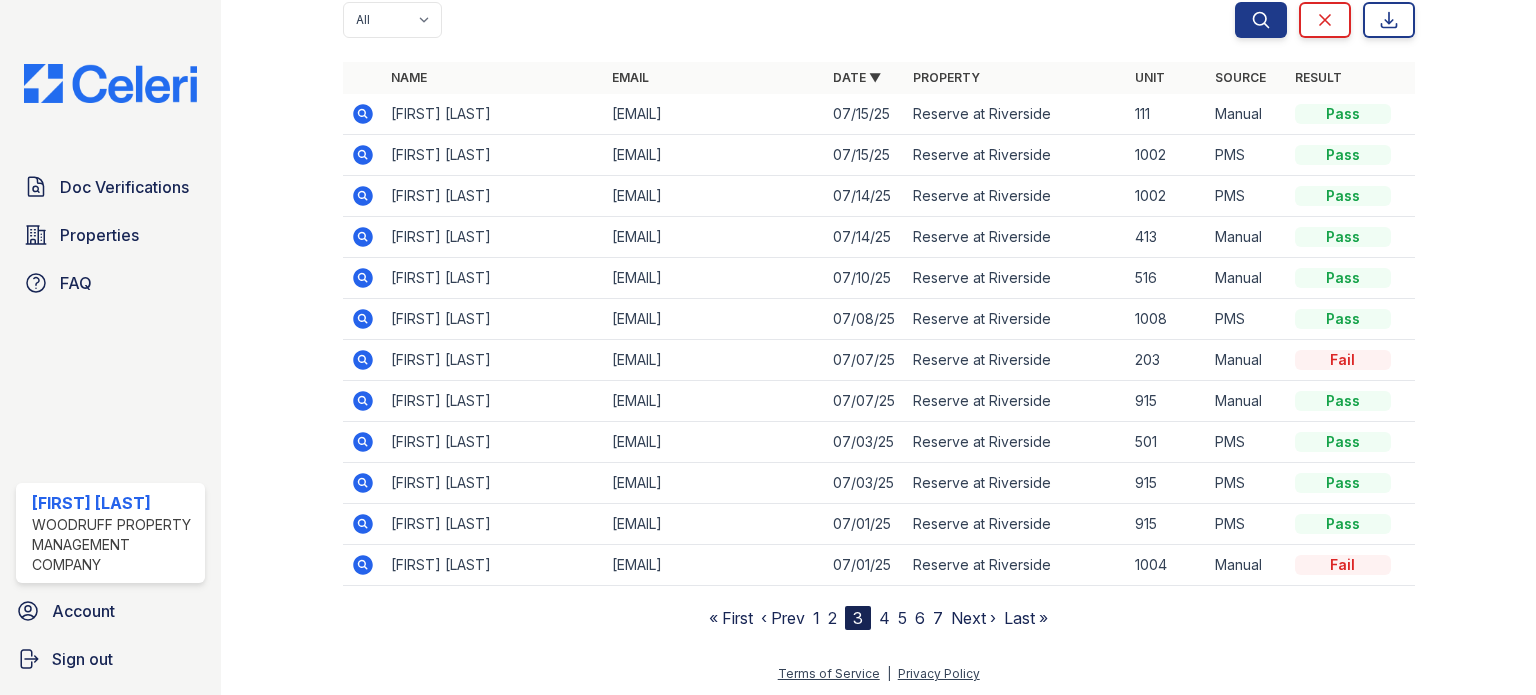 click on "4" at bounding box center (884, 618) 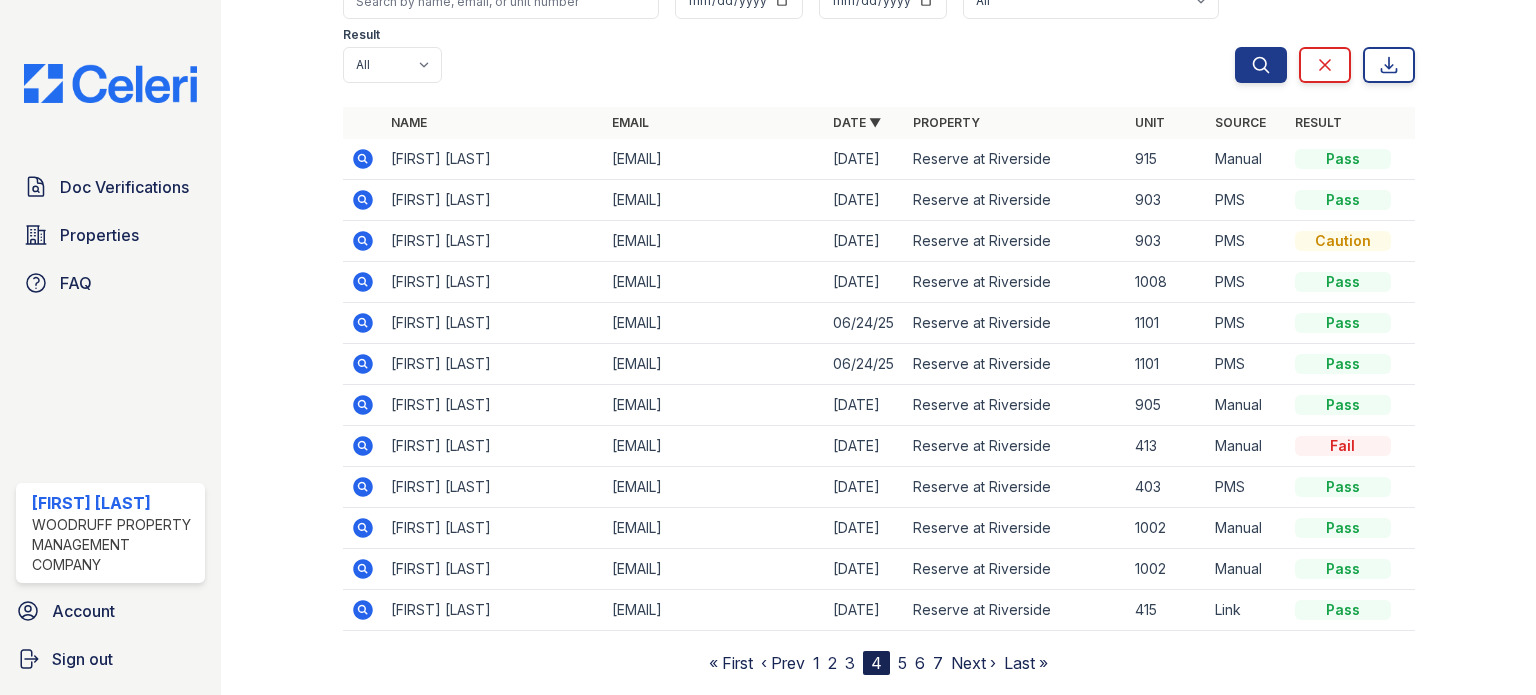 scroll, scrollTop: 190, scrollLeft: 0, axis: vertical 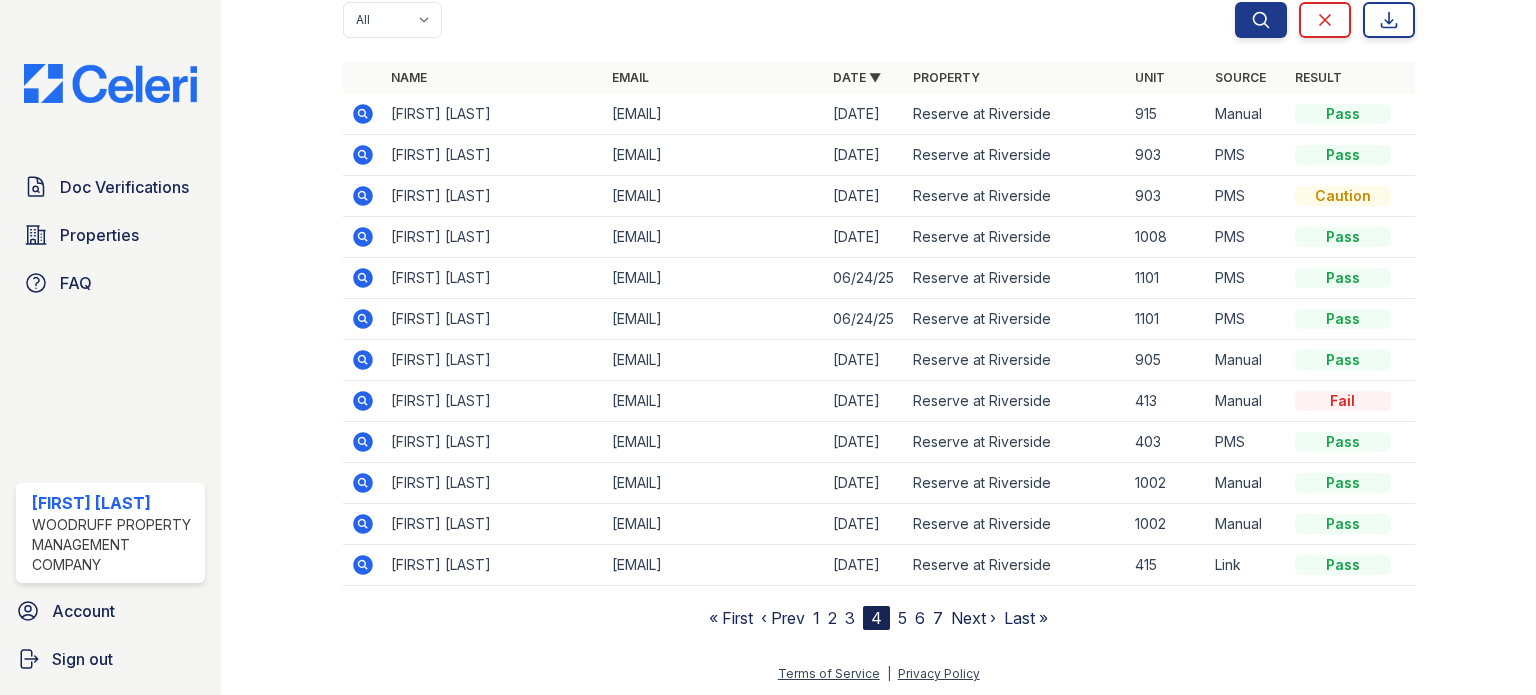 click on "5" at bounding box center [902, 618] 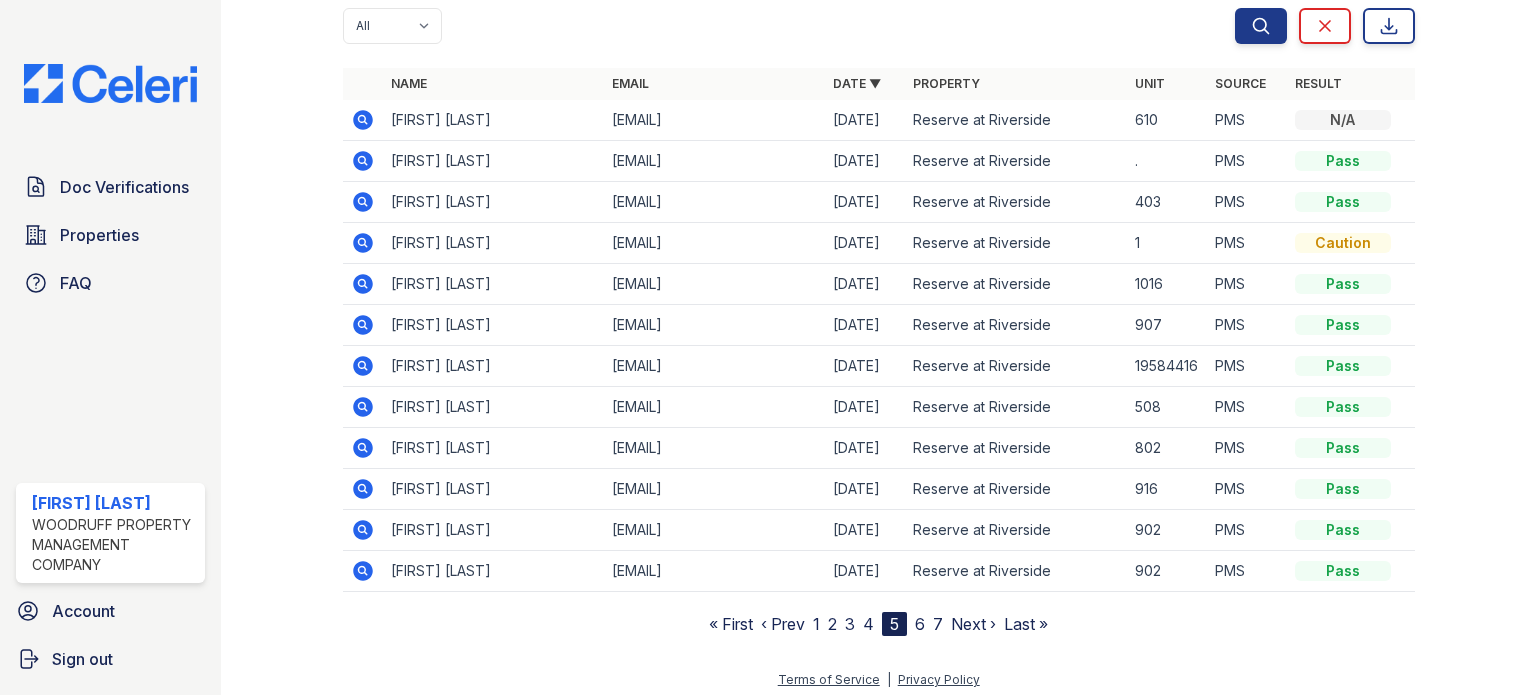 scroll, scrollTop: 190, scrollLeft: 0, axis: vertical 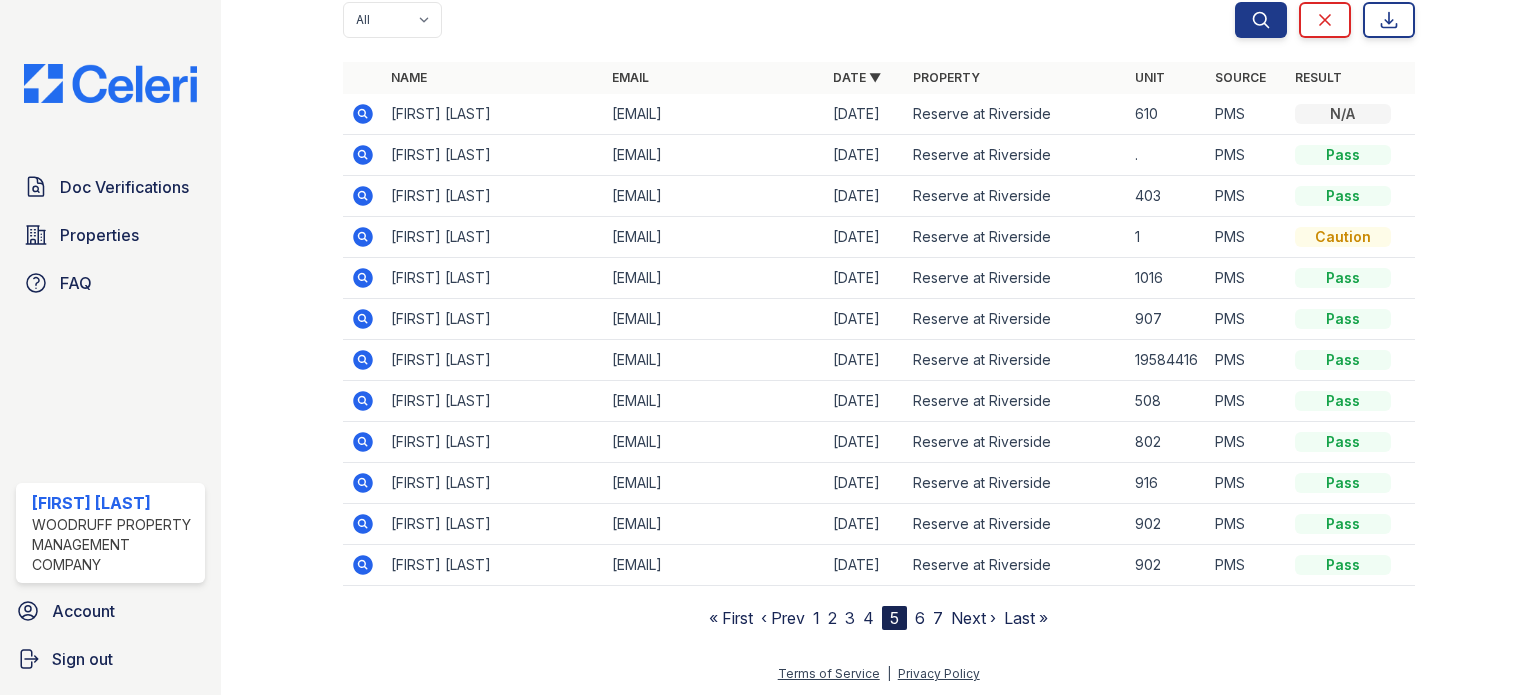click on "1" at bounding box center [816, 618] 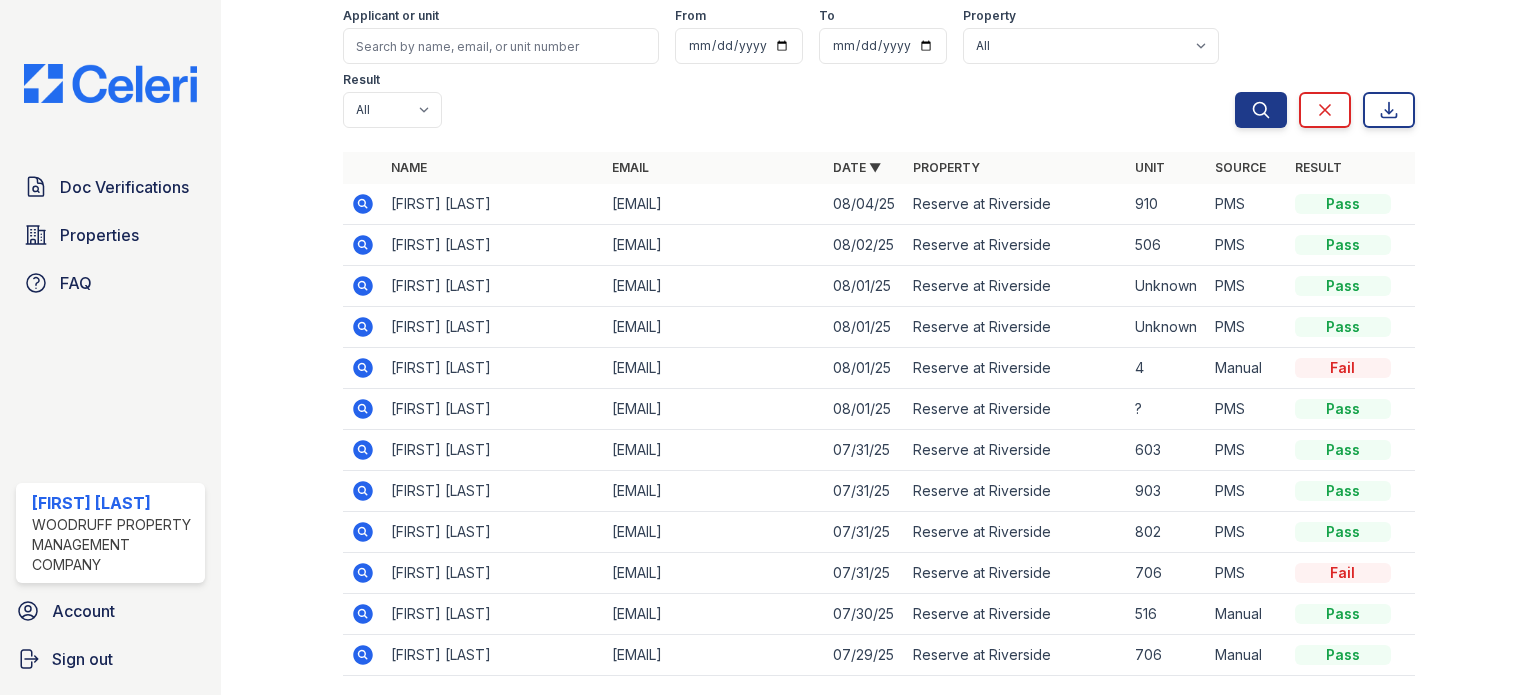 scroll, scrollTop: 190, scrollLeft: 0, axis: vertical 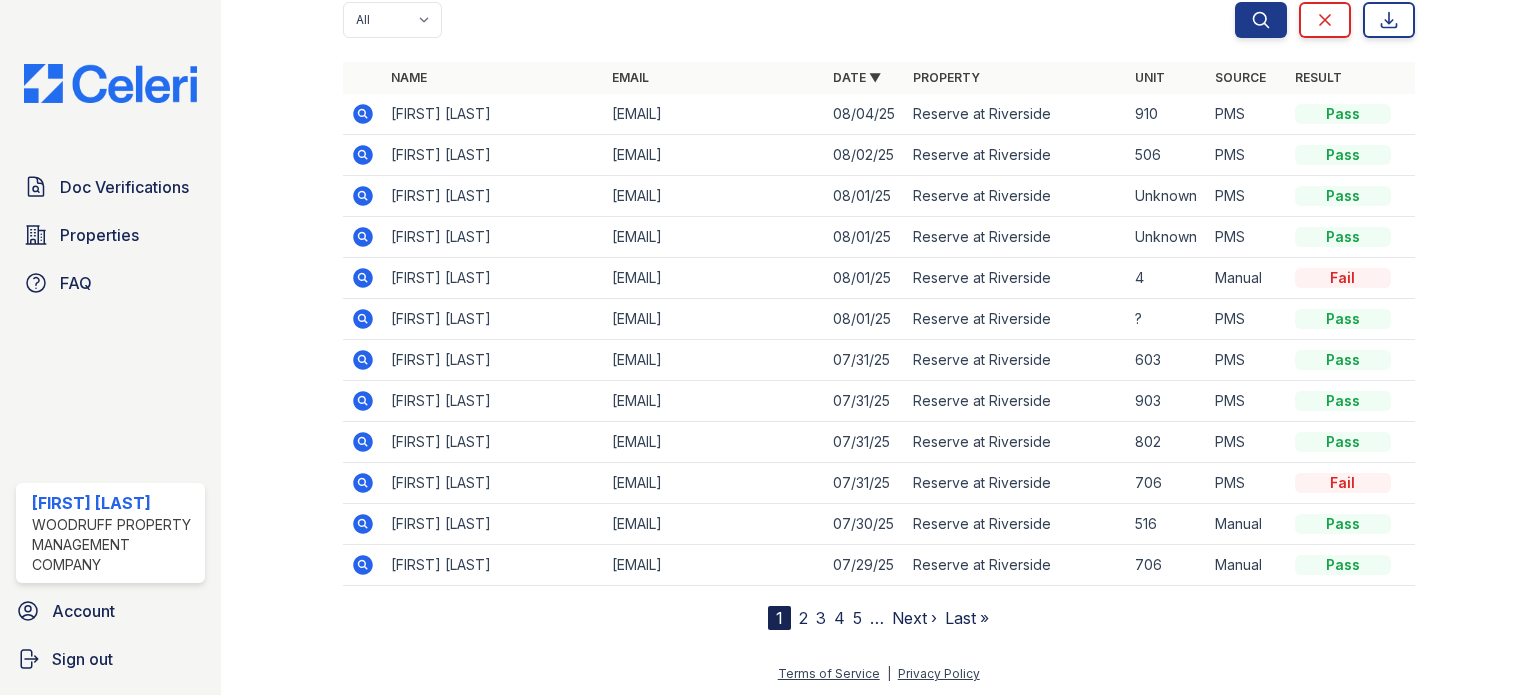 click on "2" at bounding box center (803, 618) 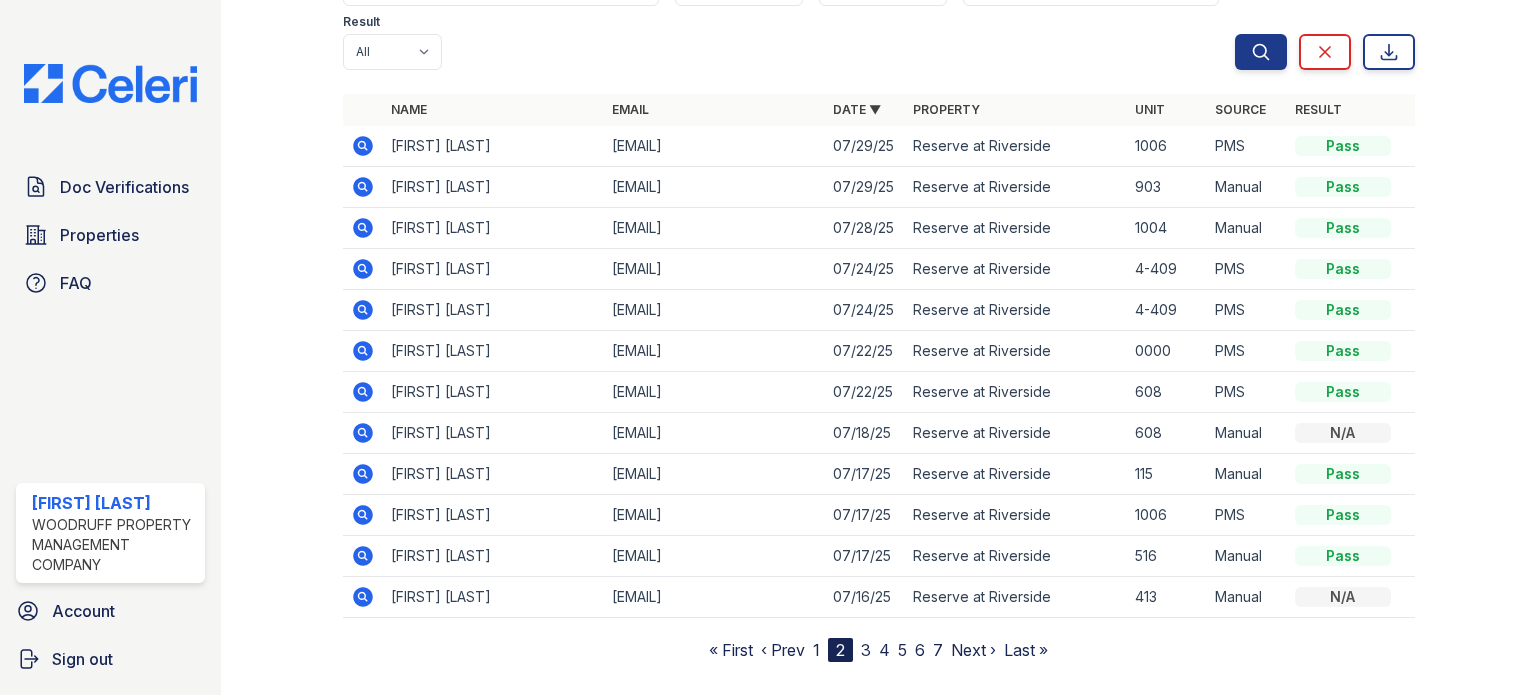 scroll, scrollTop: 190, scrollLeft: 0, axis: vertical 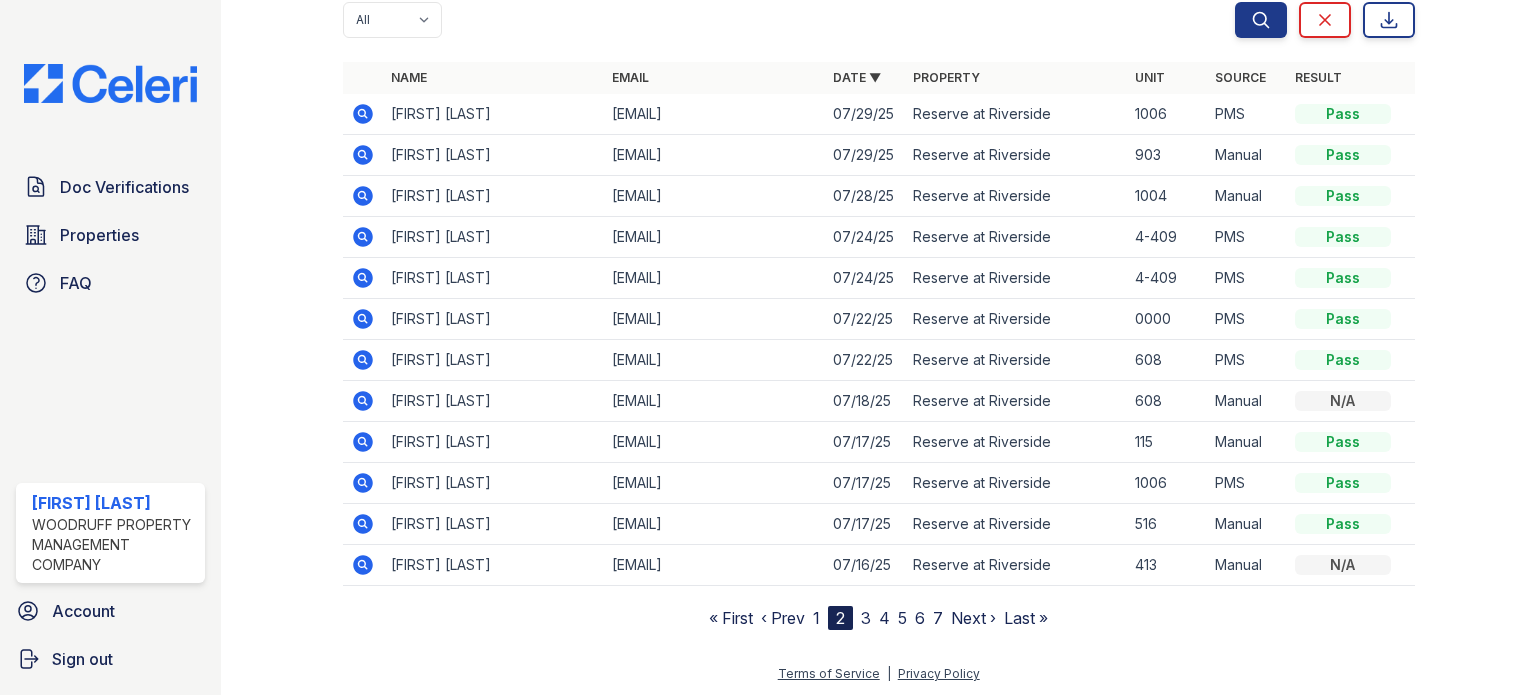 click on "3" at bounding box center [866, 618] 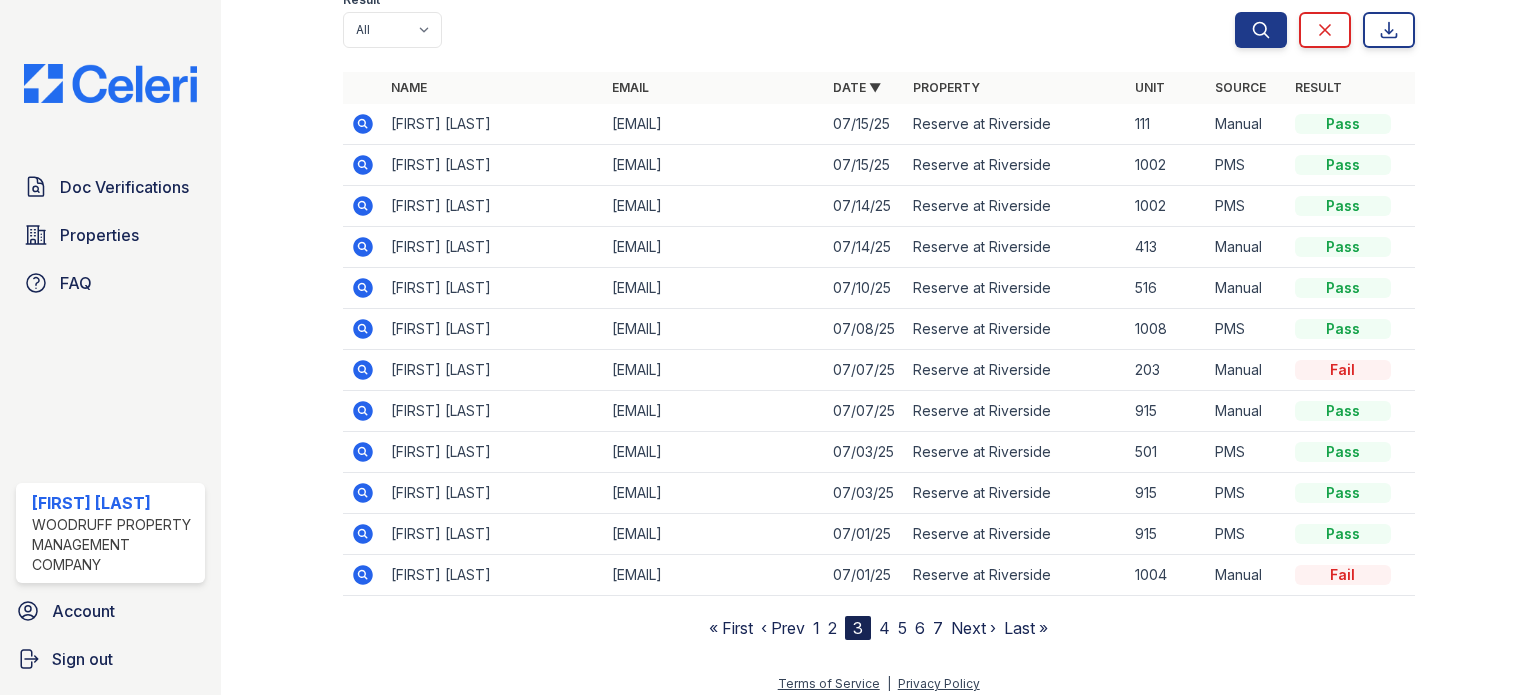 scroll, scrollTop: 190, scrollLeft: 0, axis: vertical 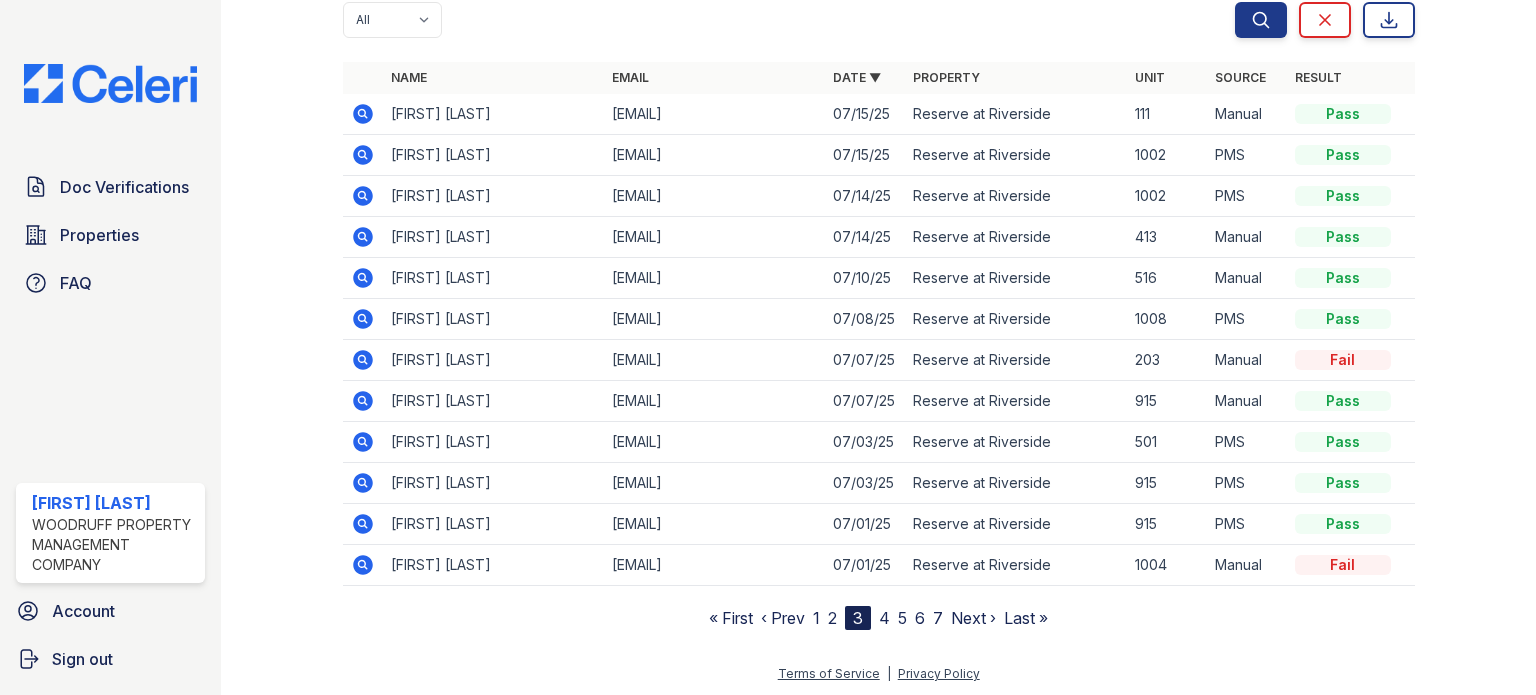 click 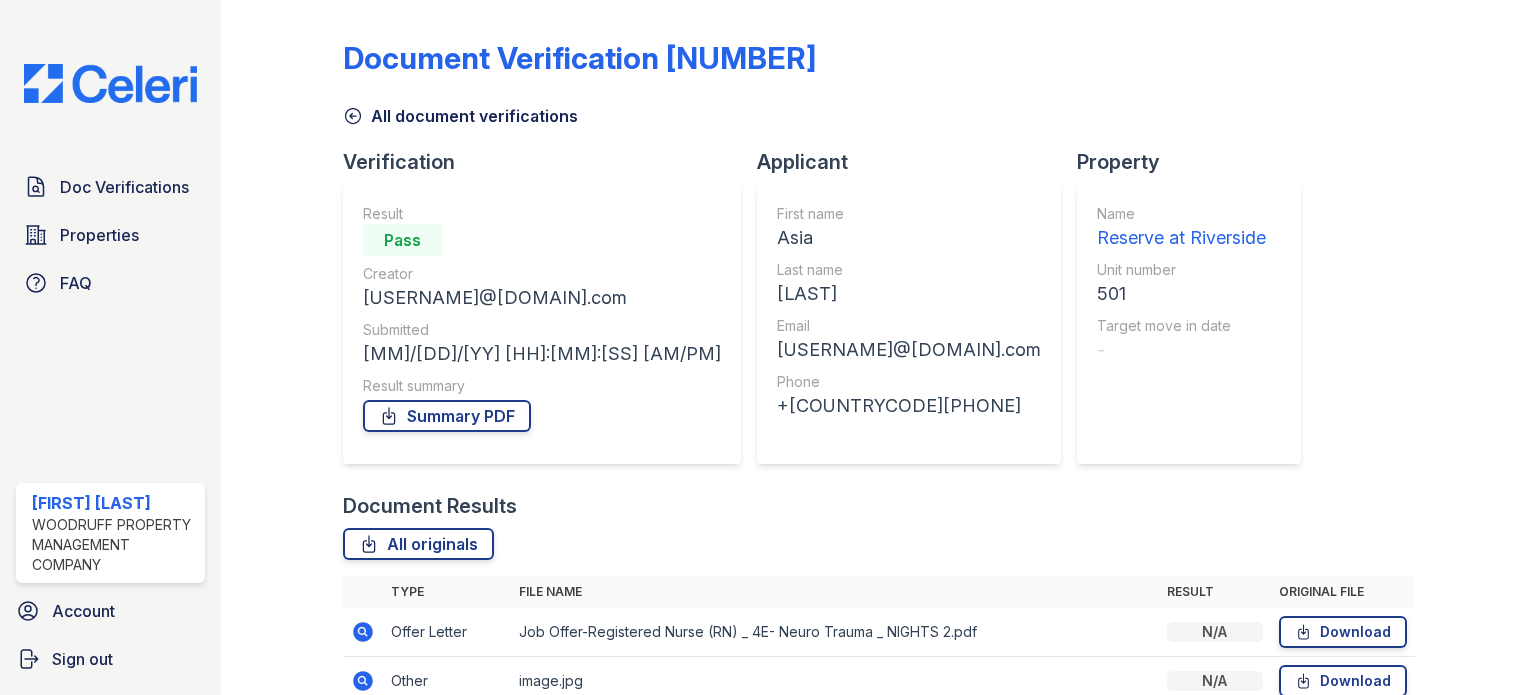 scroll, scrollTop: 0, scrollLeft: 0, axis: both 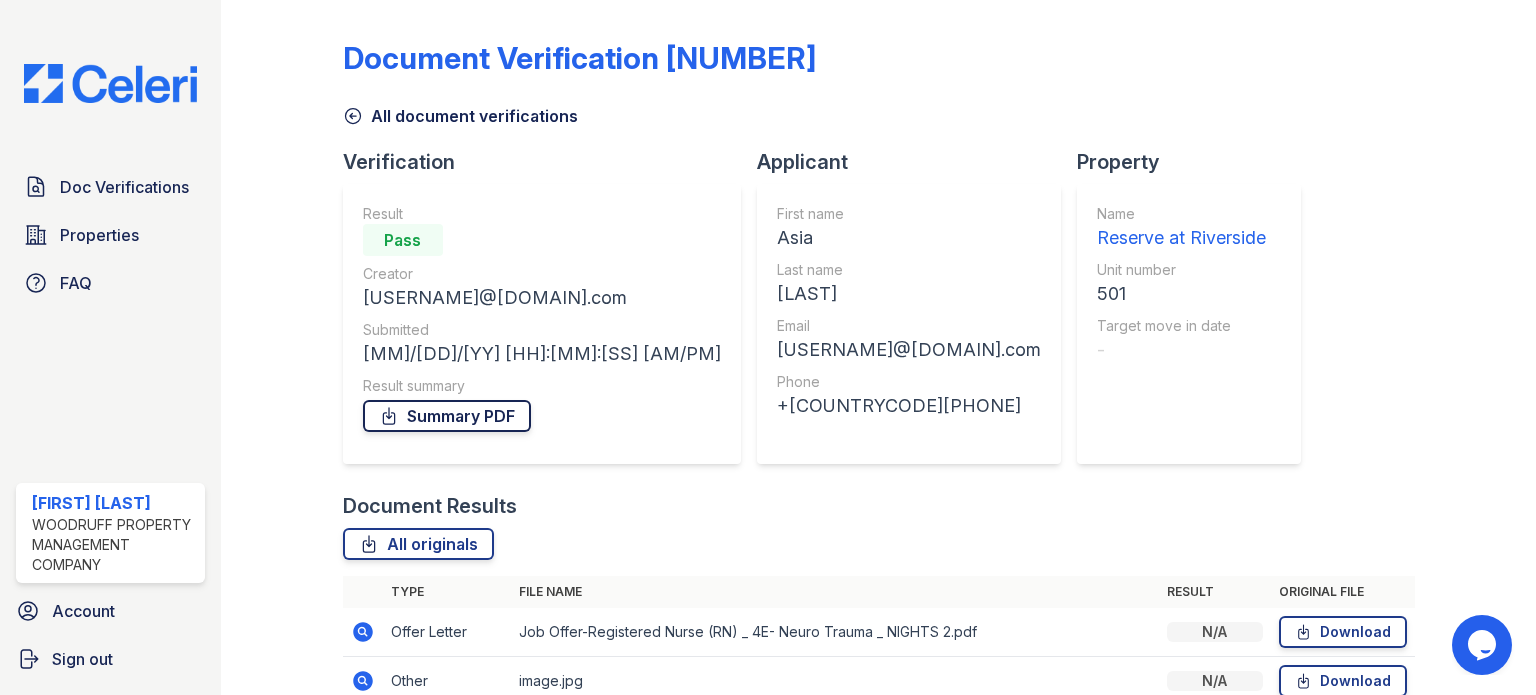 click on "Summary PDF" at bounding box center [447, 416] 